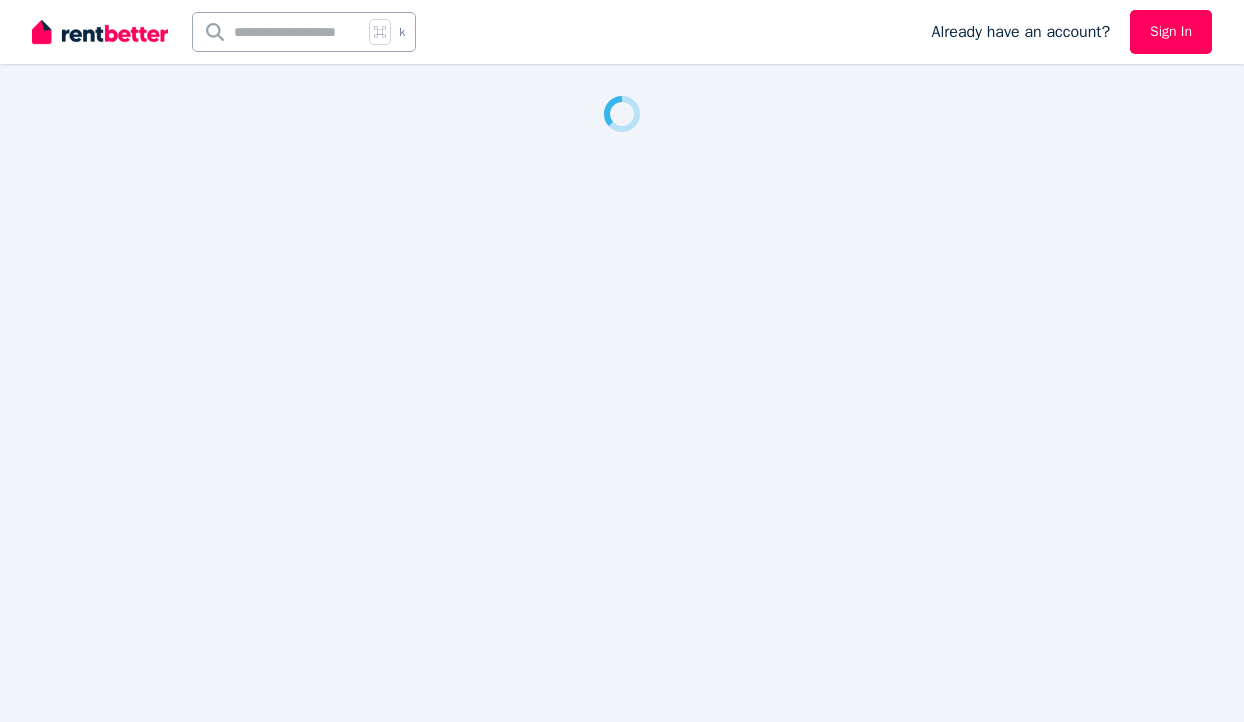 scroll, scrollTop: 0, scrollLeft: 0, axis: both 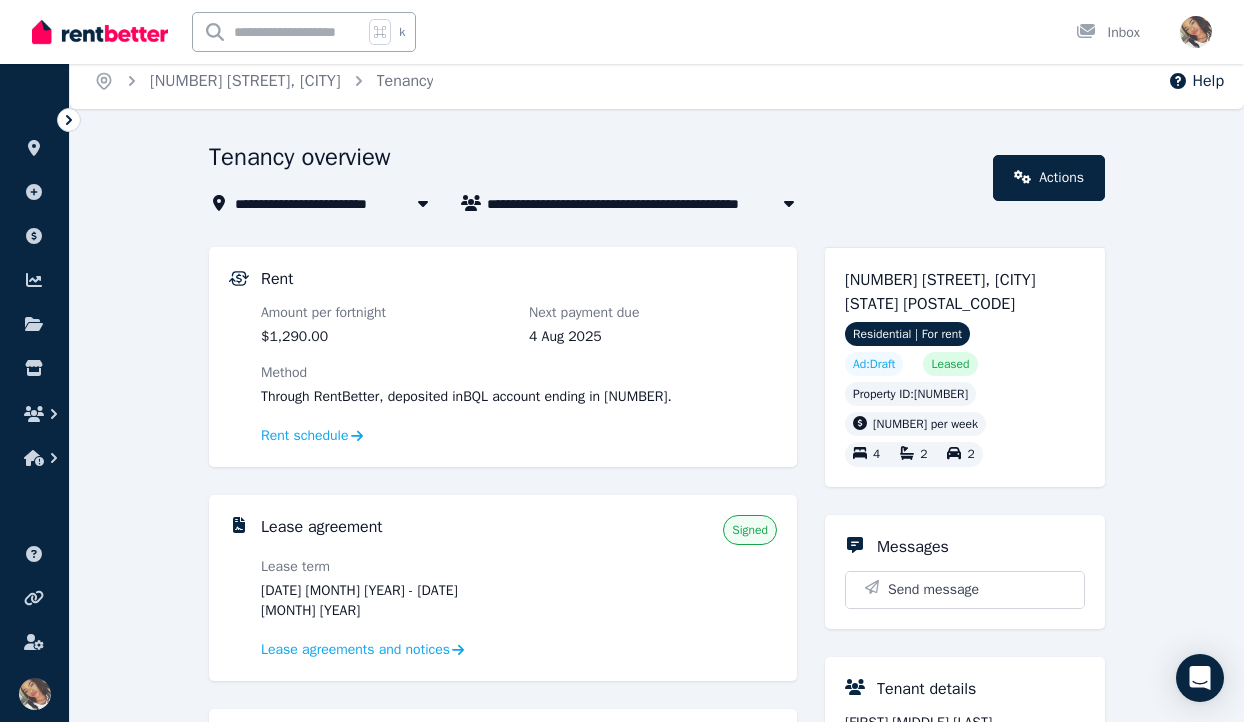 click 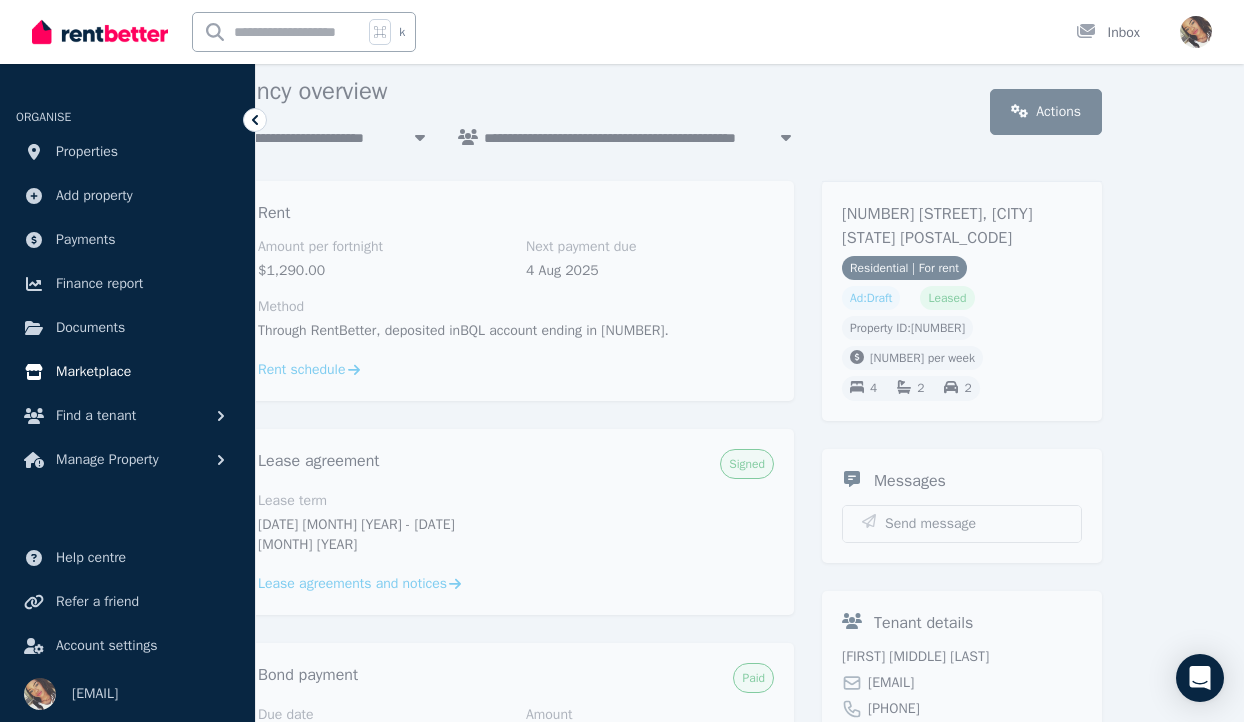 scroll, scrollTop: 83, scrollLeft: 0, axis: vertical 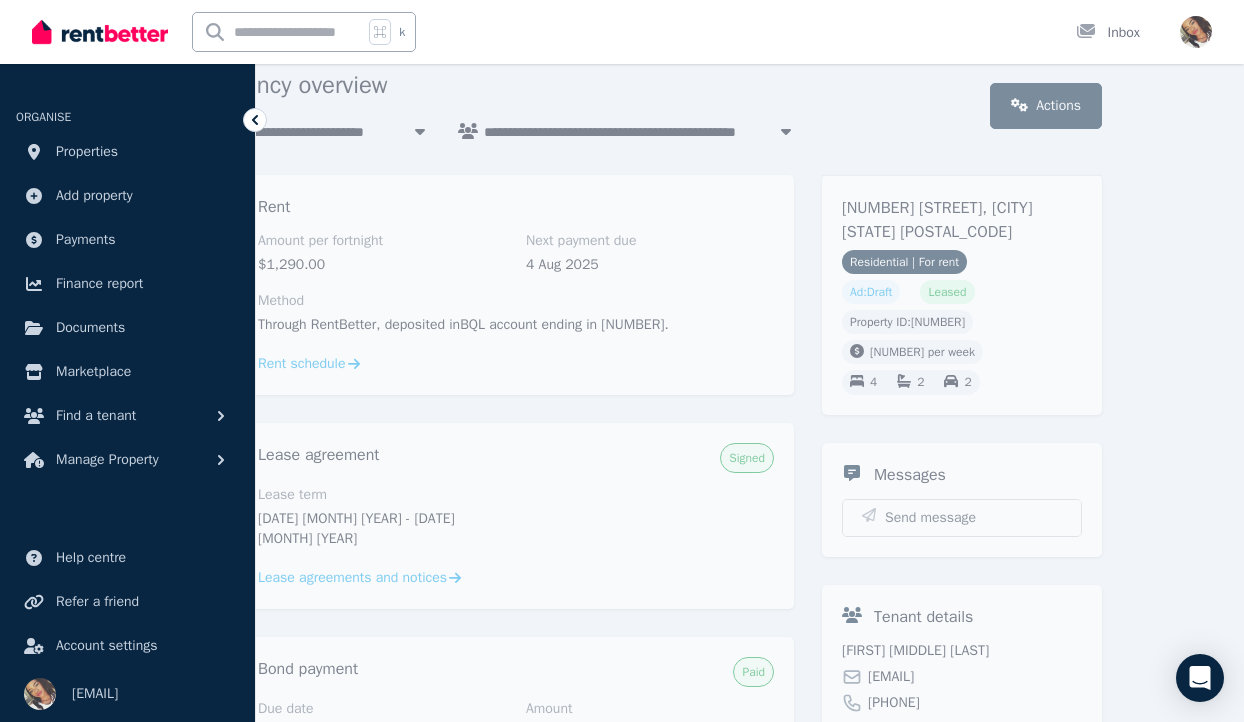 click on "Amount per fortnight" at bounding box center [382, 241] 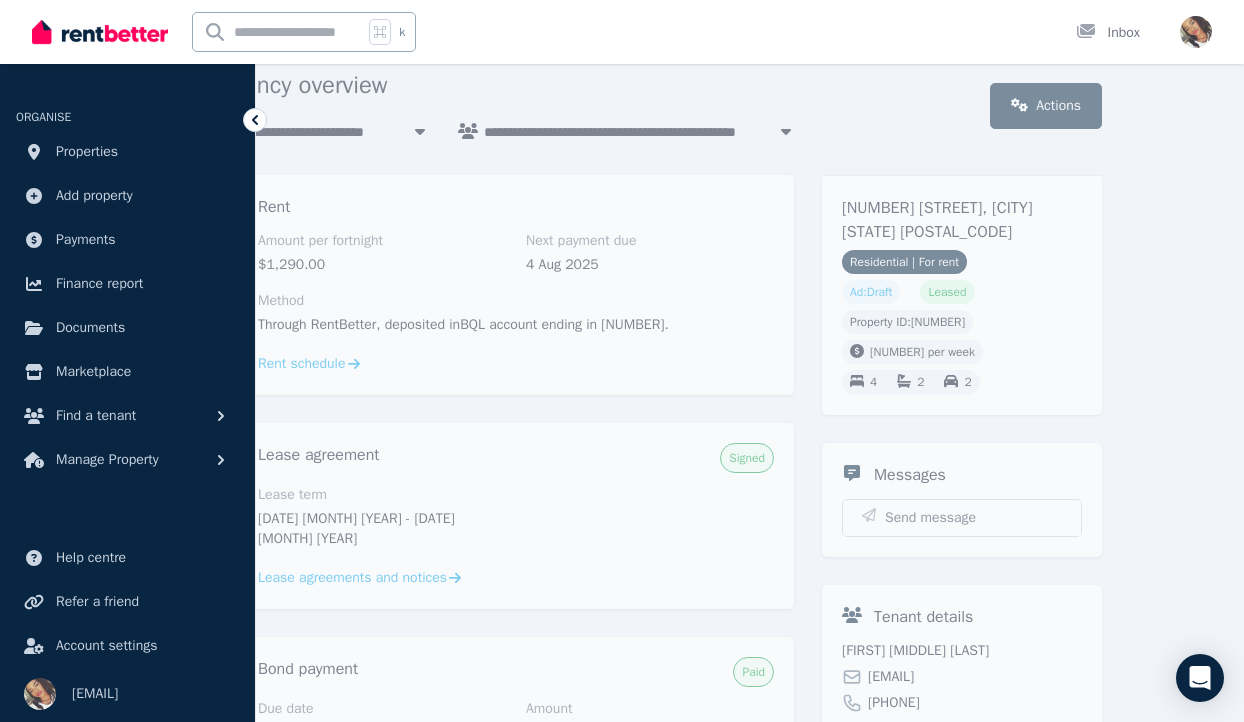 click on "Rent Amount per fortnight $[AMOUNT] Next payment due [DATE] [MONTH] [YEAR] Method Through RentBetter , deposited in BQL account ending in [NUMBER] . Rent schedule" at bounding box center (500, 285) 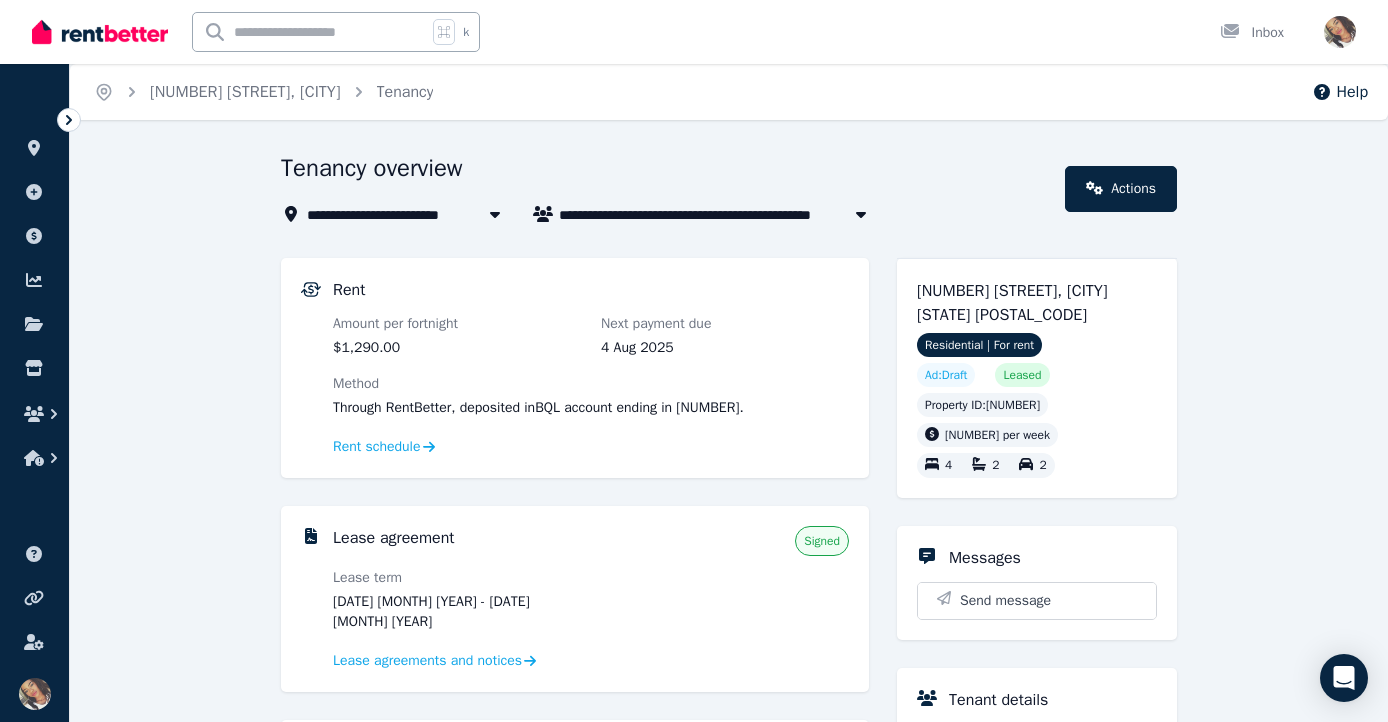scroll, scrollTop: 0, scrollLeft: 0, axis: both 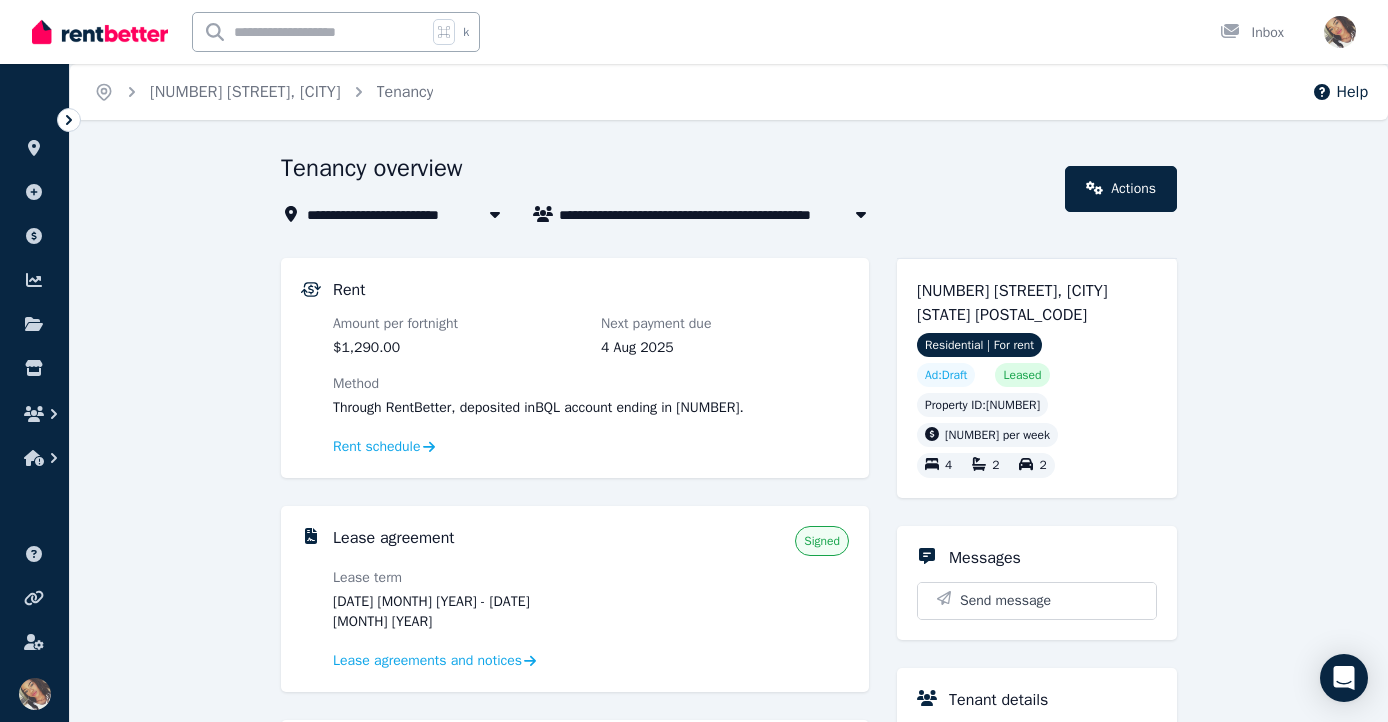 click 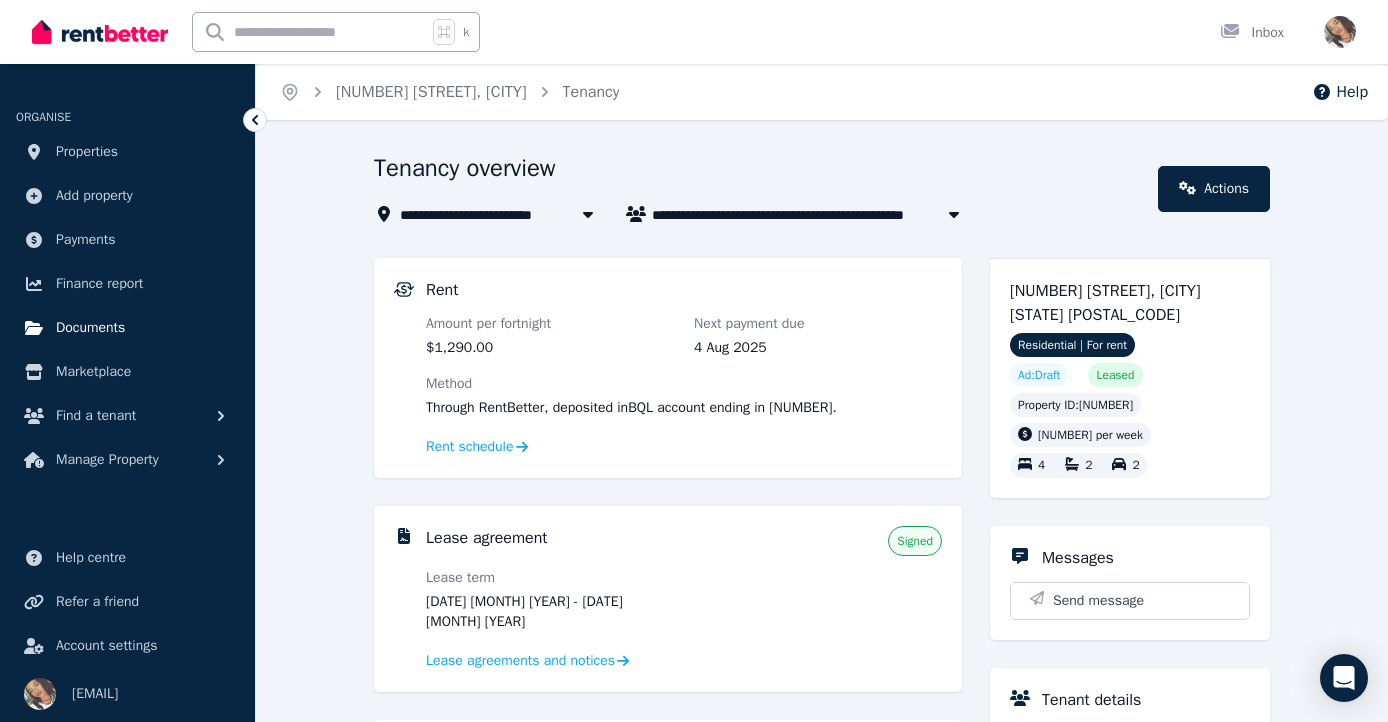 click on "Documents" at bounding box center [90, 328] 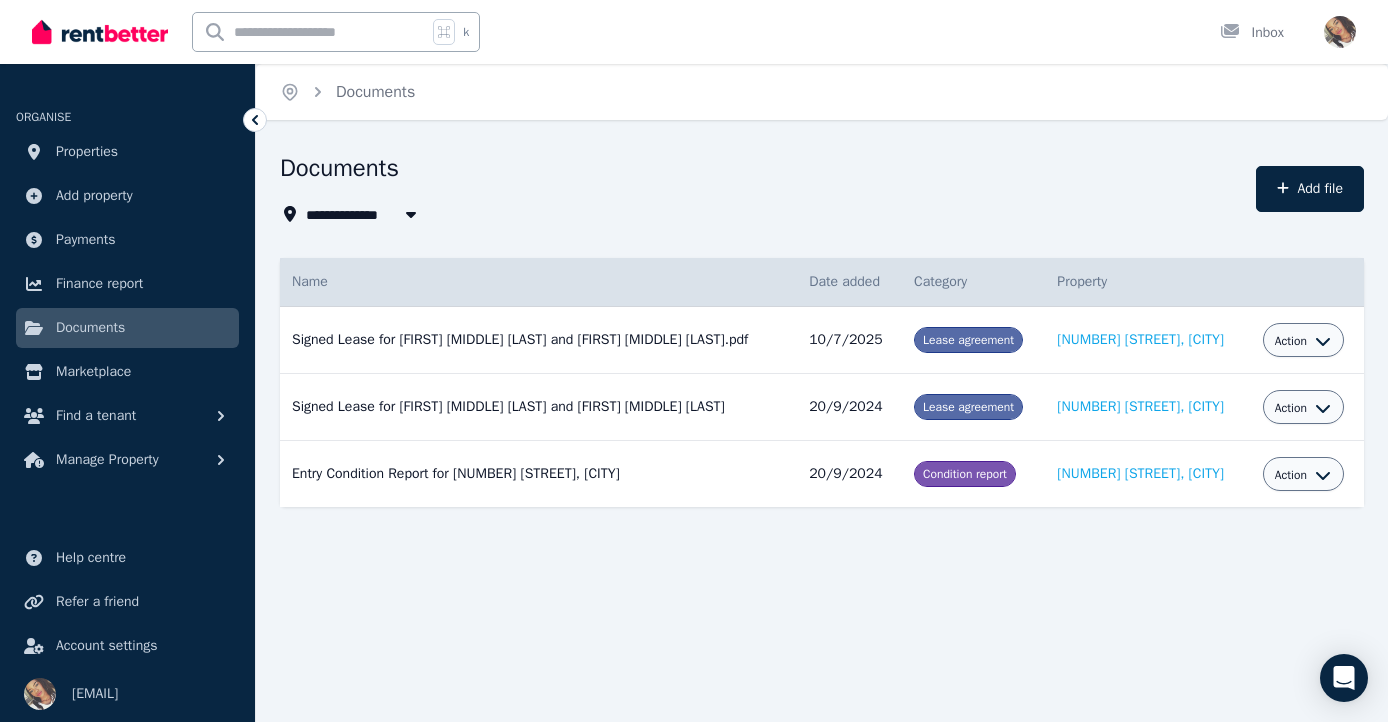 scroll, scrollTop: 0, scrollLeft: 0, axis: both 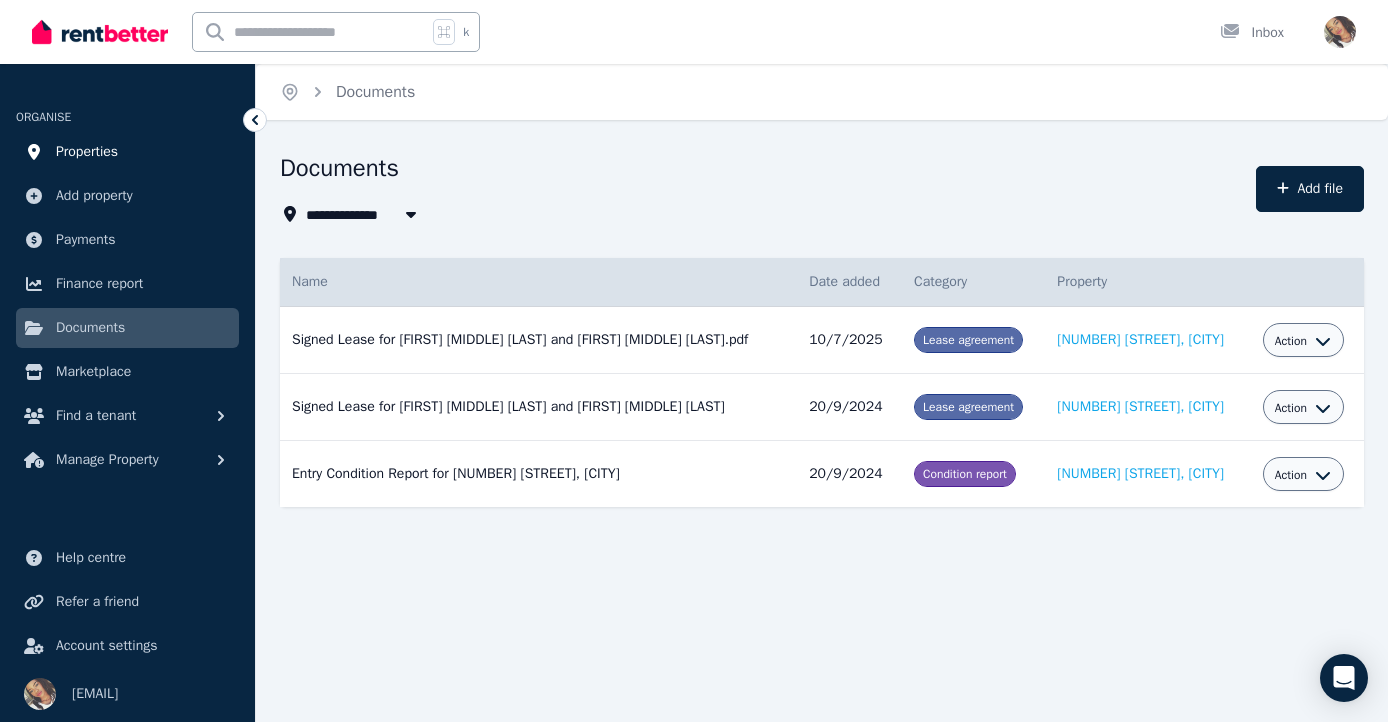 click on "Properties" at bounding box center [87, 152] 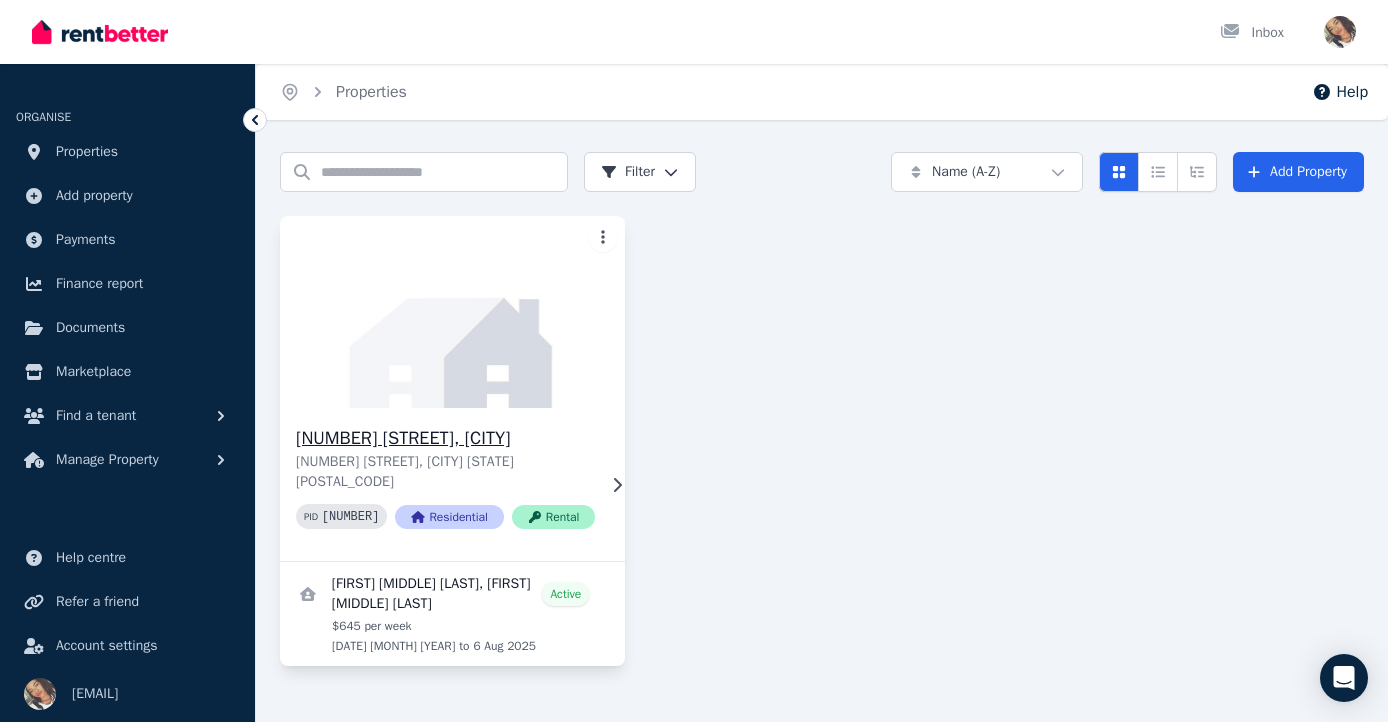 click on "[NUMBER] [STREET], [CITY]" at bounding box center [445, 438] 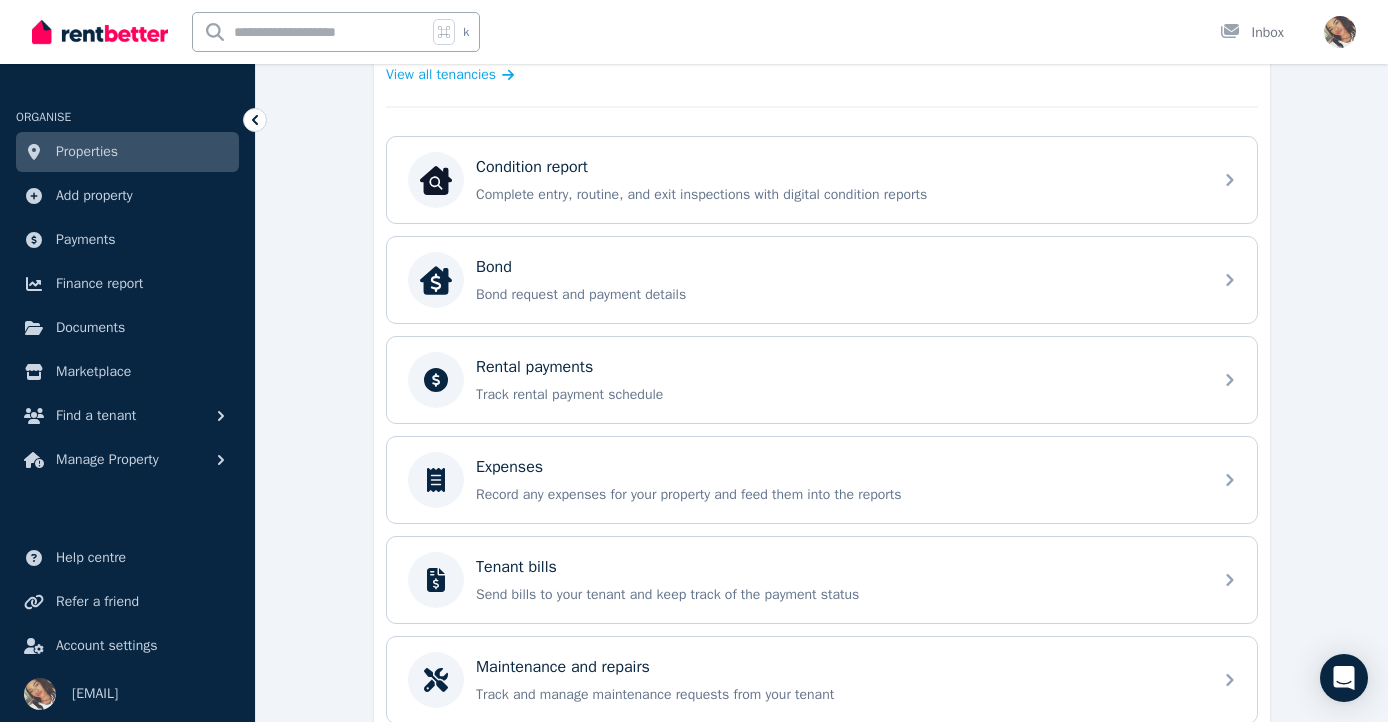 scroll, scrollTop: 597, scrollLeft: 0, axis: vertical 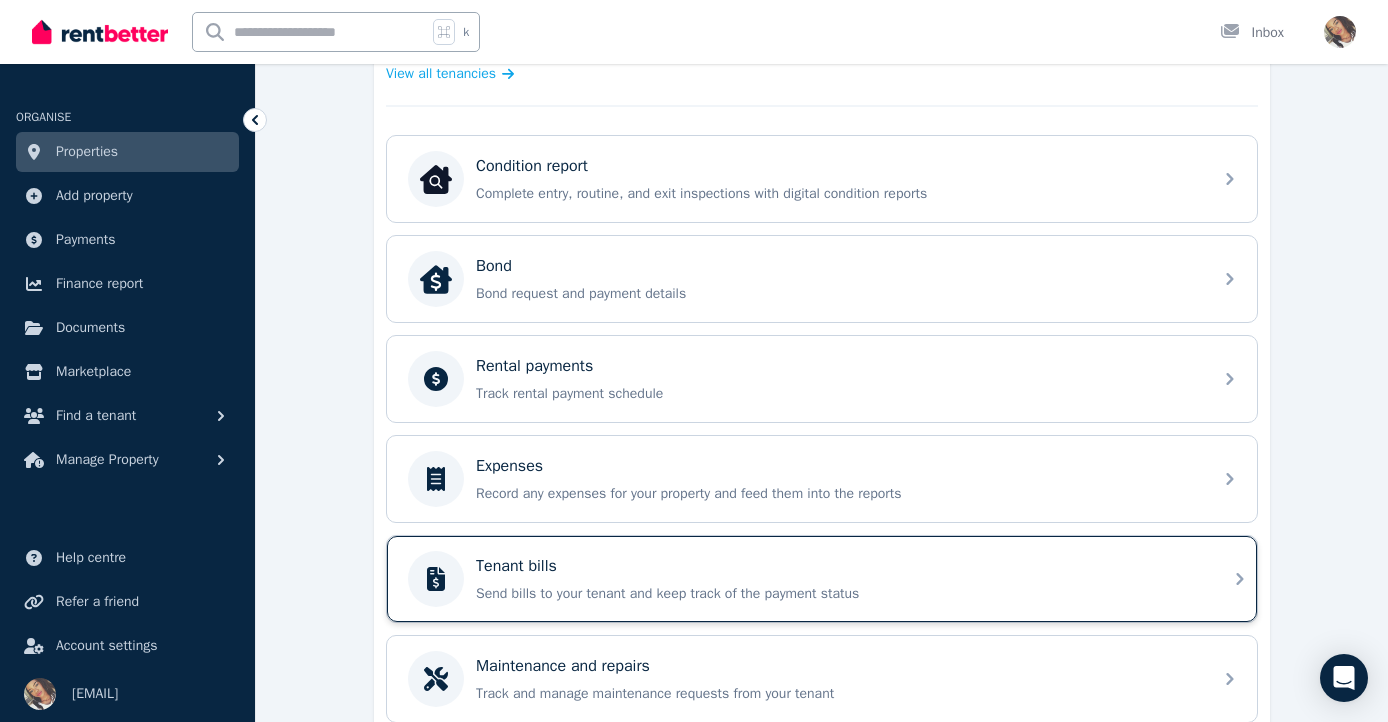click on "Tenant bills" at bounding box center (838, 566) 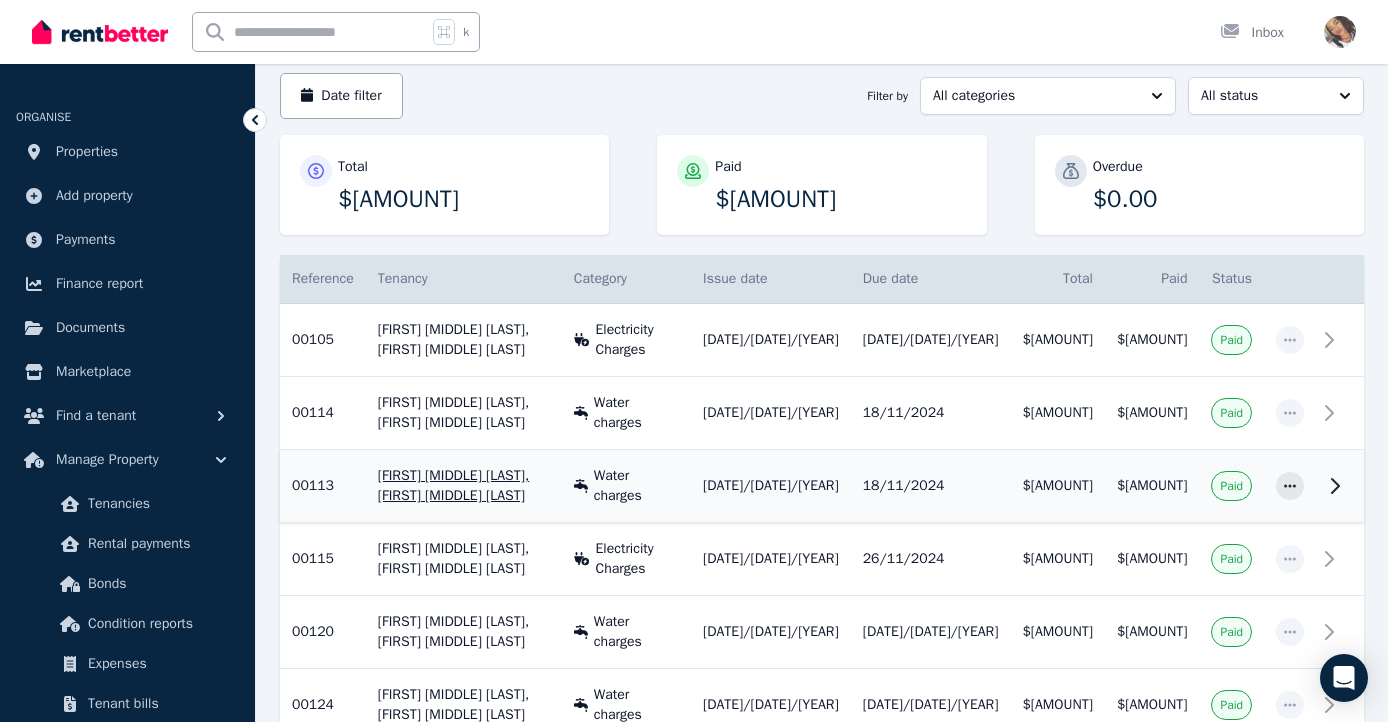 scroll, scrollTop: 189, scrollLeft: 0, axis: vertical 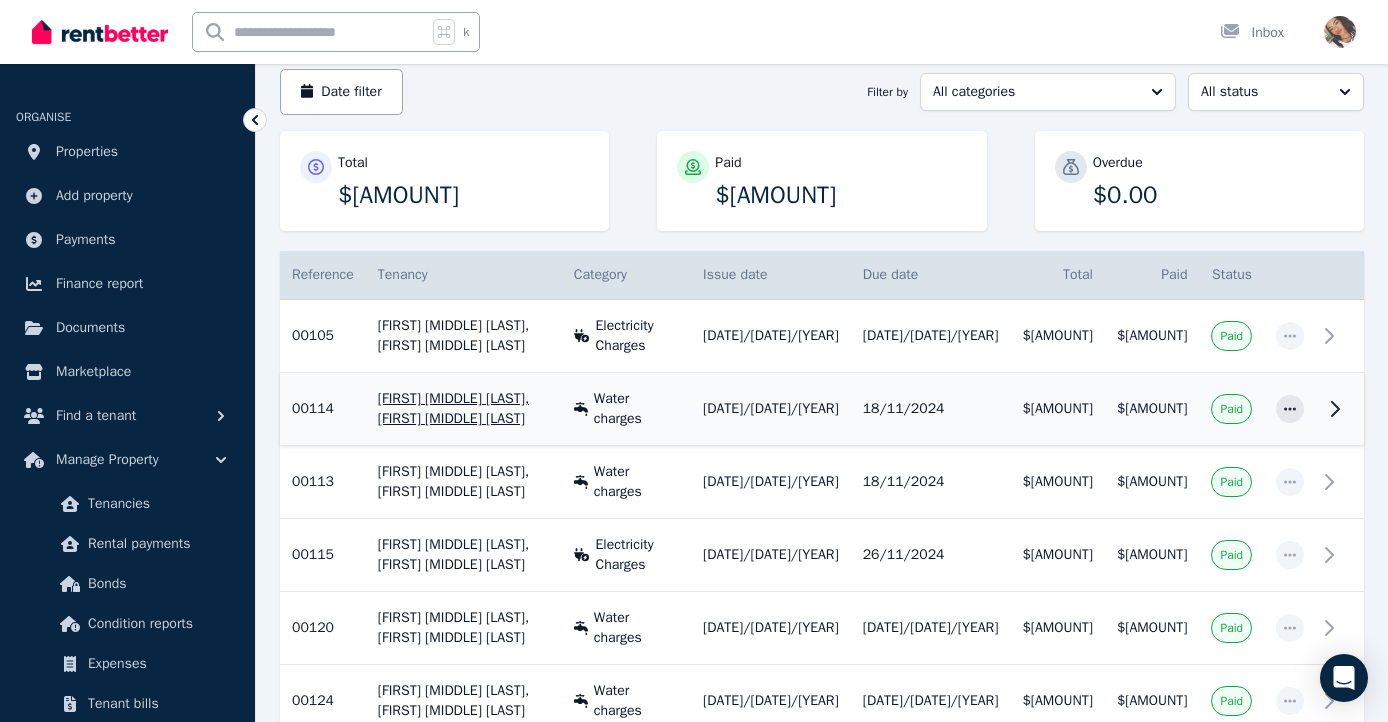 click on "[FIRST] [MIDDLE] [LAST], [FIRST] [MIDDLE] [LAST]" at bounding box center [464, 409] 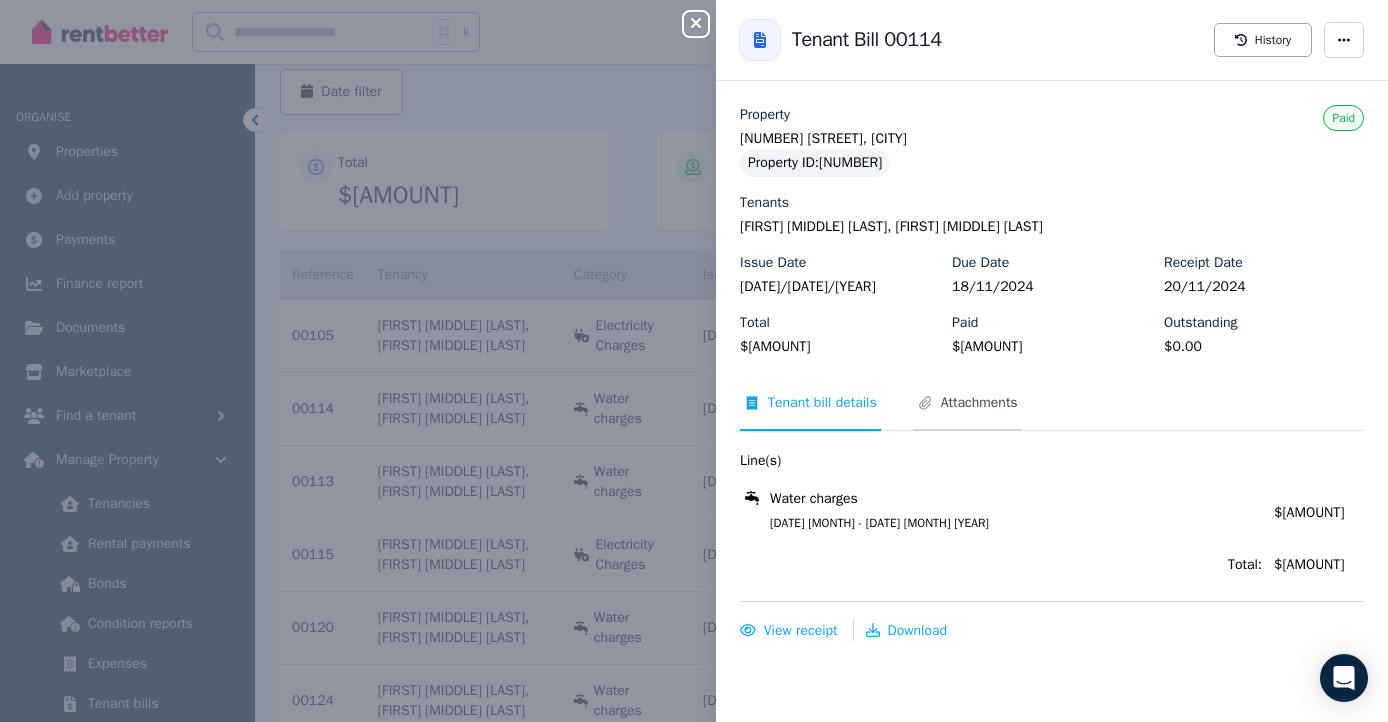 click on "Attachments" at bounding box center [979, 403] 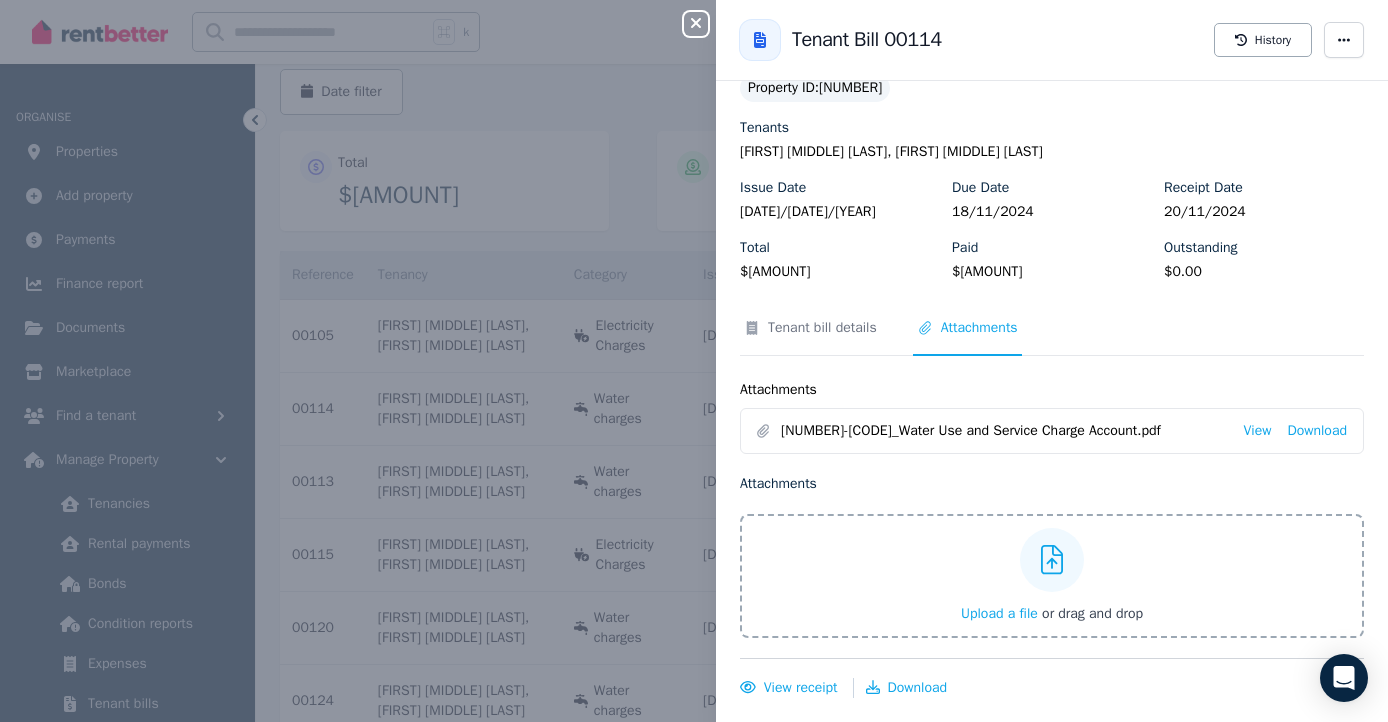 scroll, scrollTop: 75, scrollLeft: 0, axis: vertical 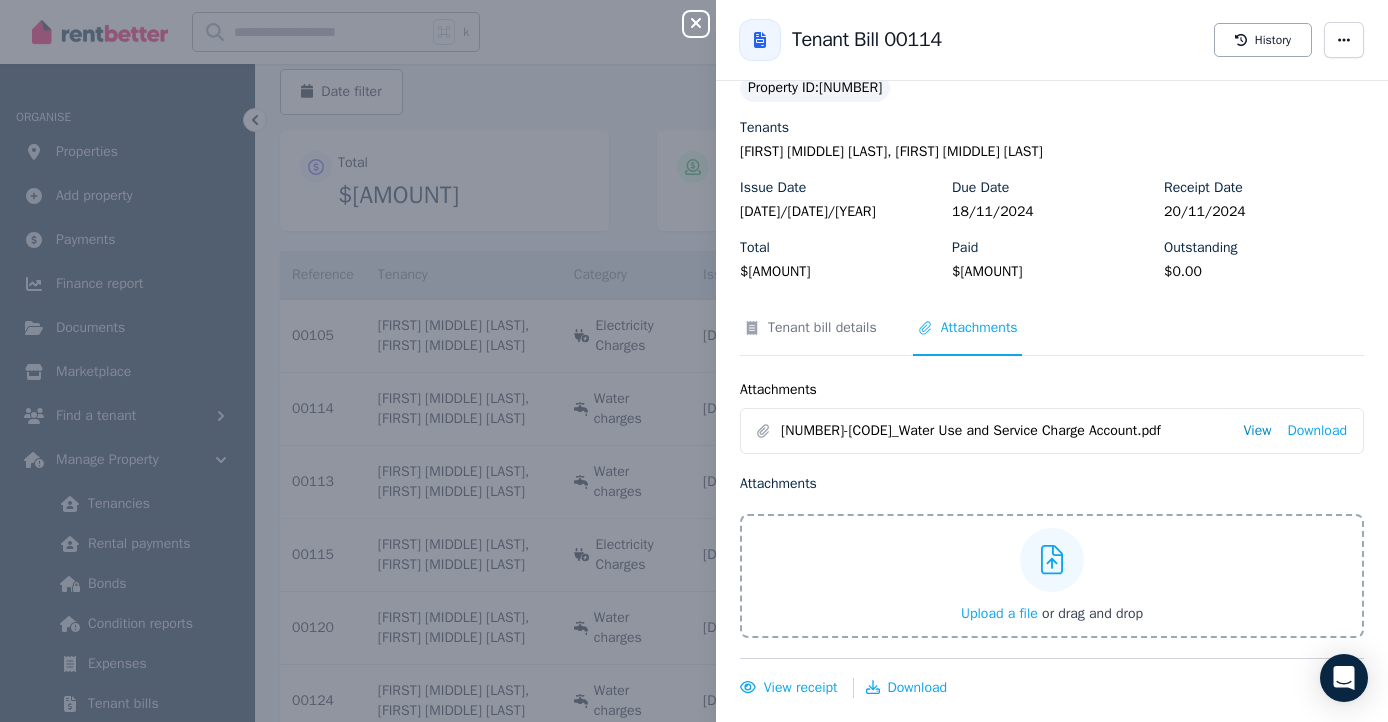 click on "View" at bounding box center [1257, 431] 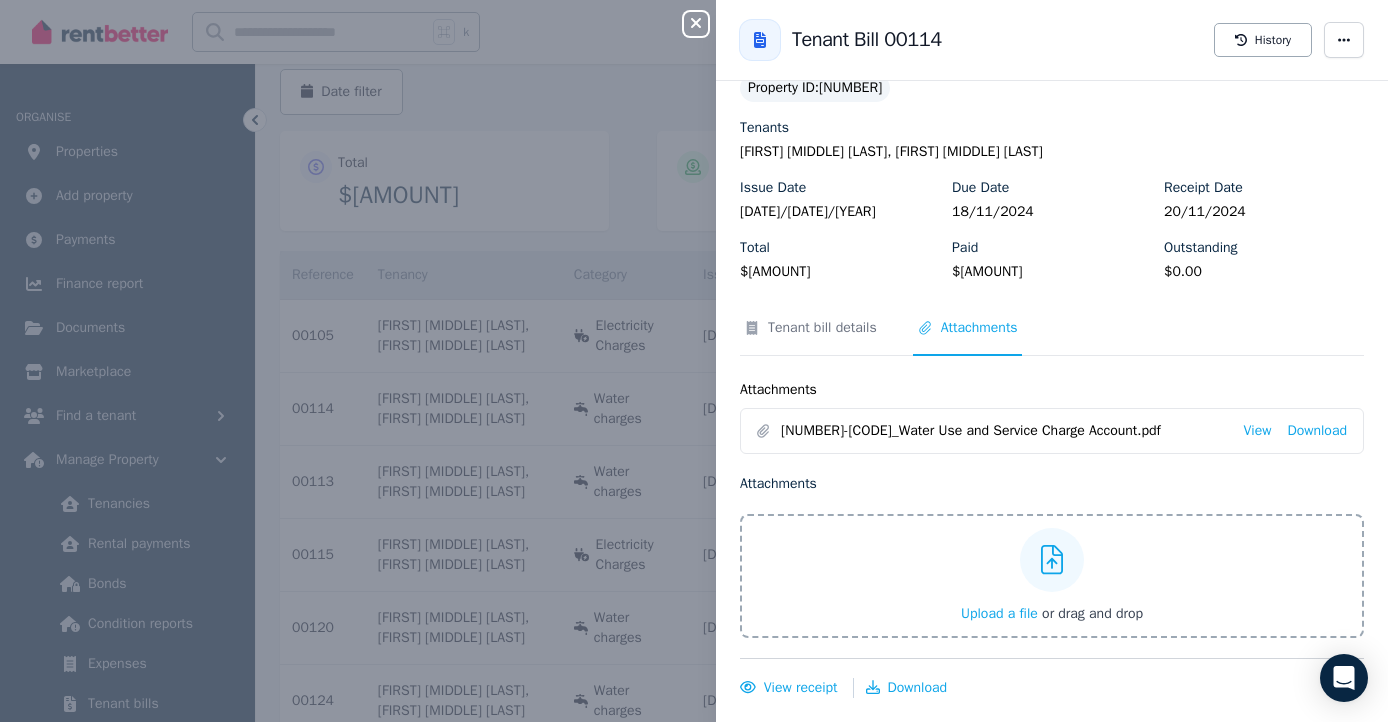 click on "Close panel" at bounding box center (696, 24) 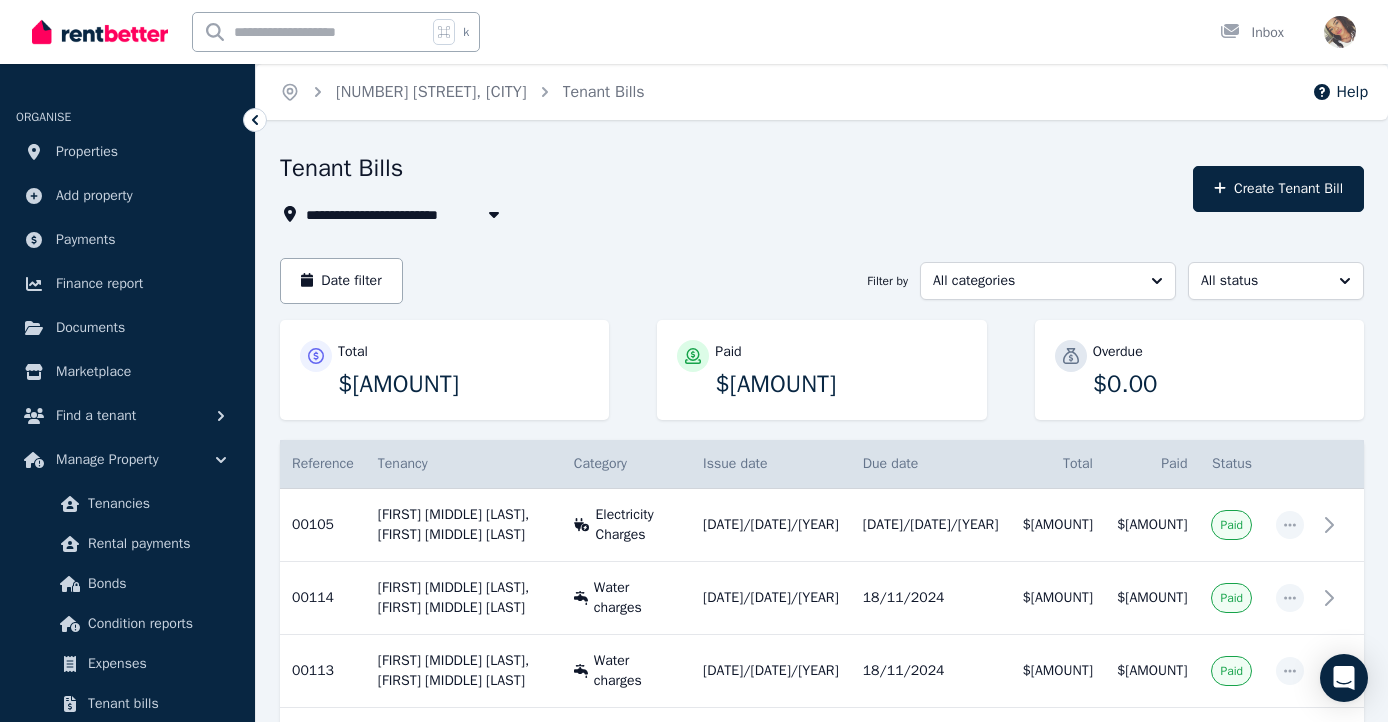 scroll, scrollTop: 0, scrollLeft: 0, axis: both 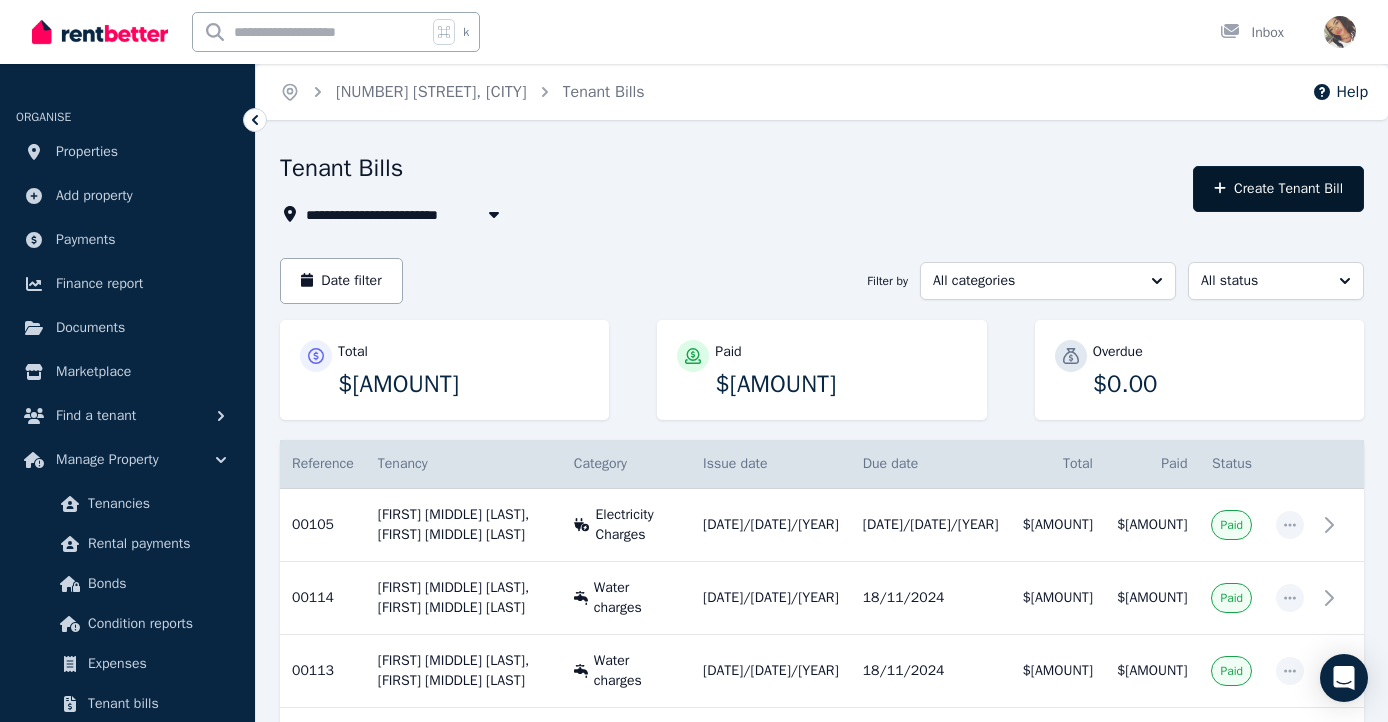 click on "Create Tenant Bill" at bounding box center [1278, 189] 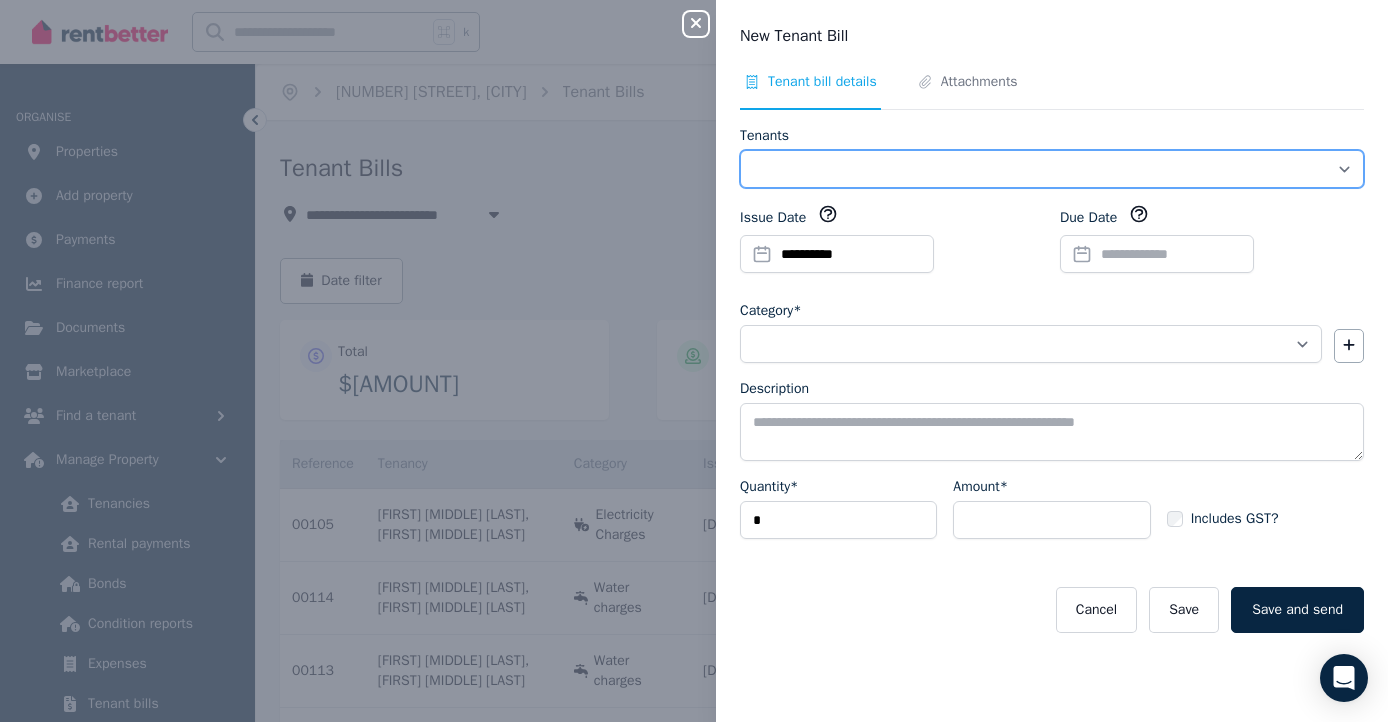 select on "**********" 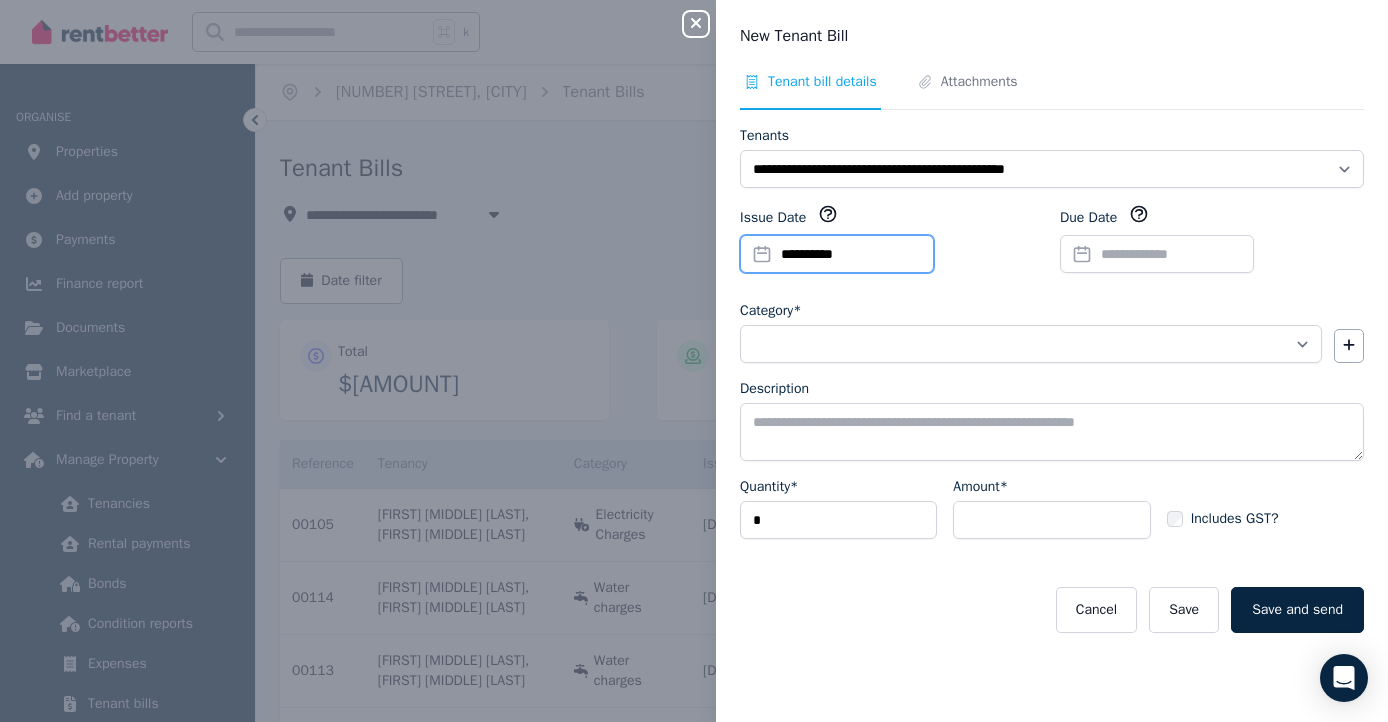 click on "**********" at bounding box center [837, 254] 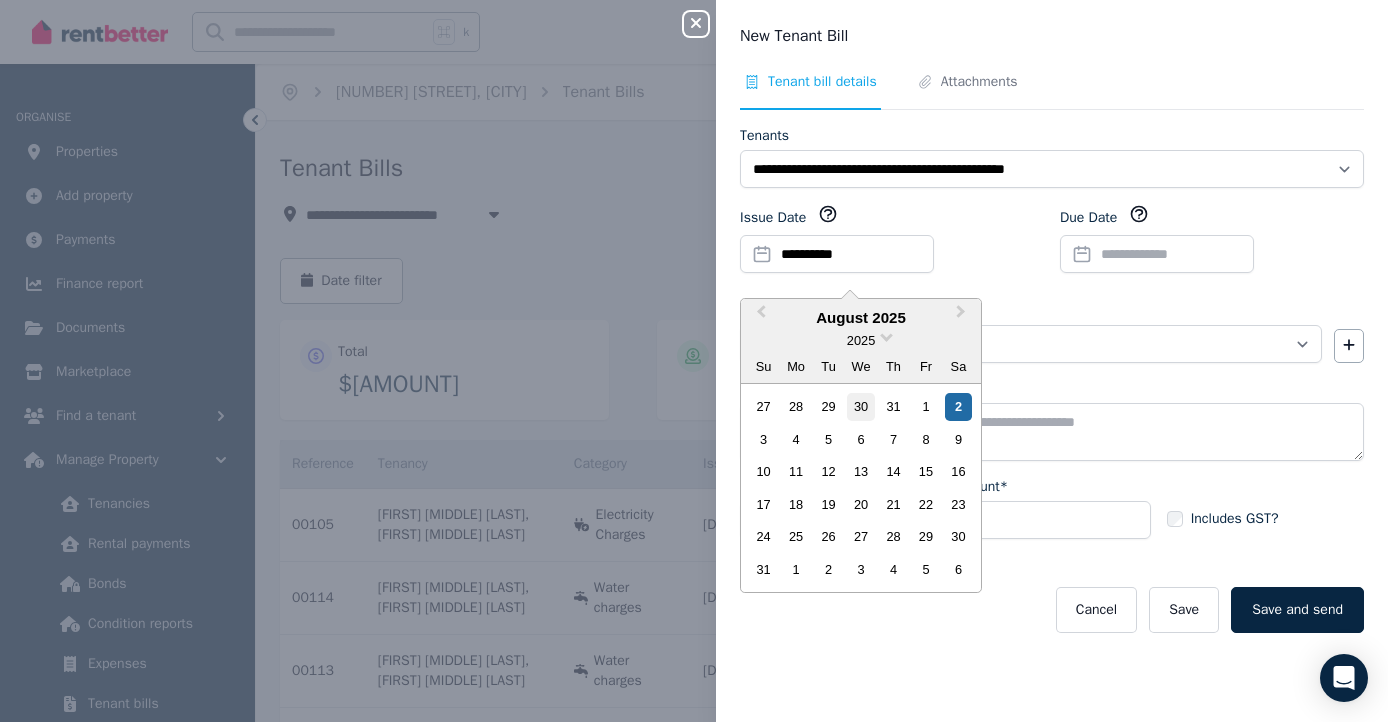 click on "30" at bounding box center (860, 406) 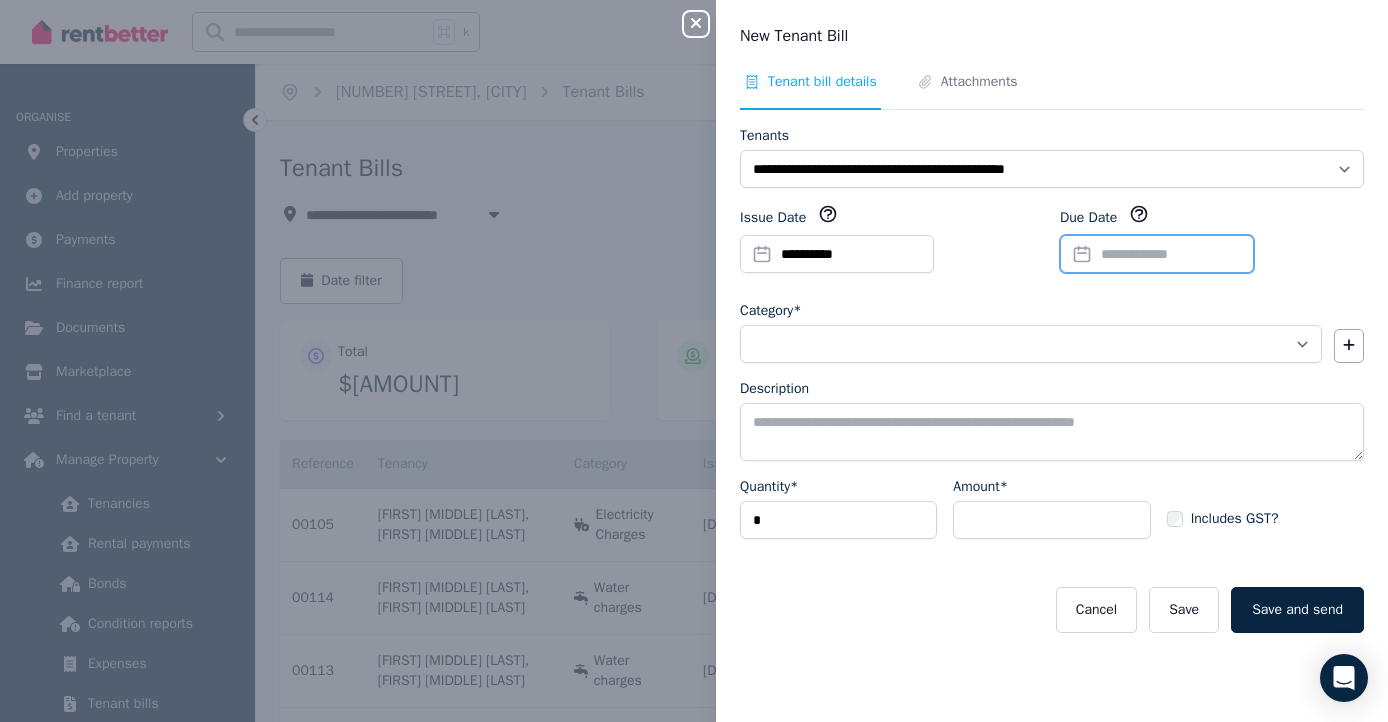 click on "Due Date" at bounding box center [1157, 254] 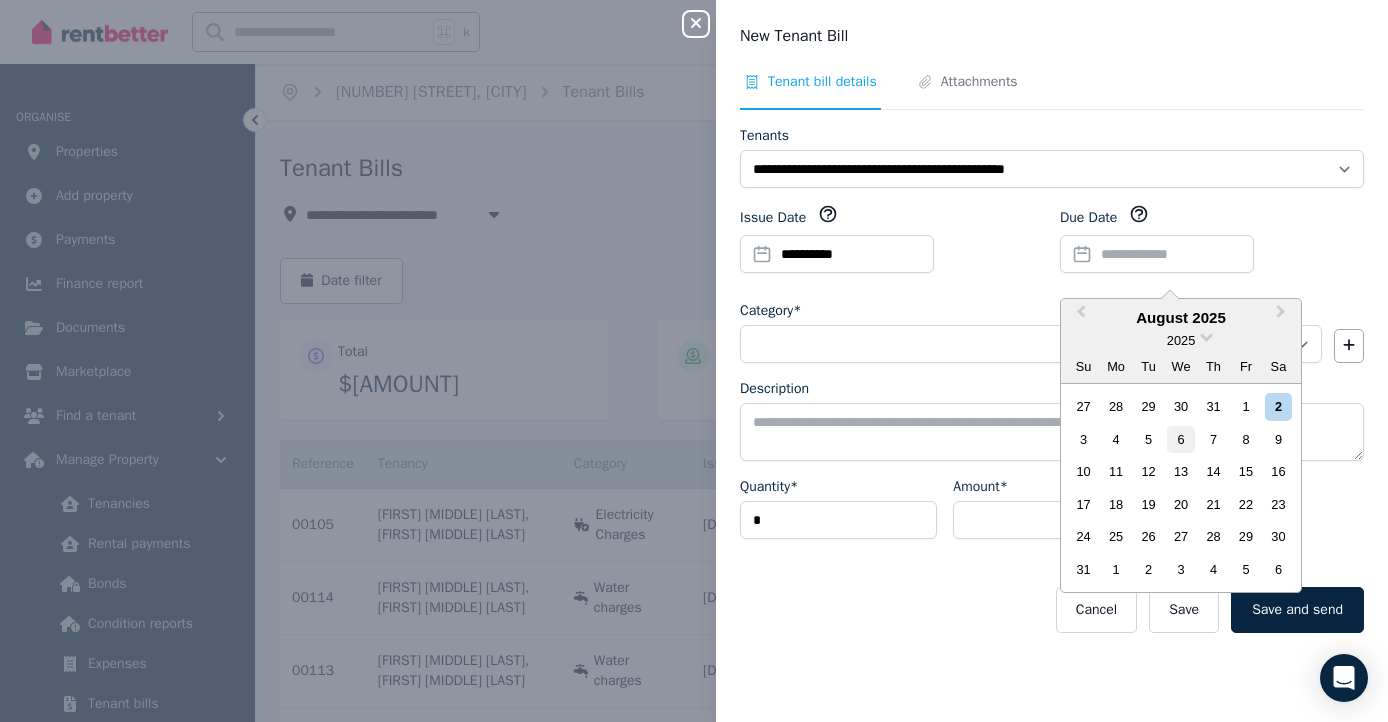 click on "6" at bounding box center (1180, 439) 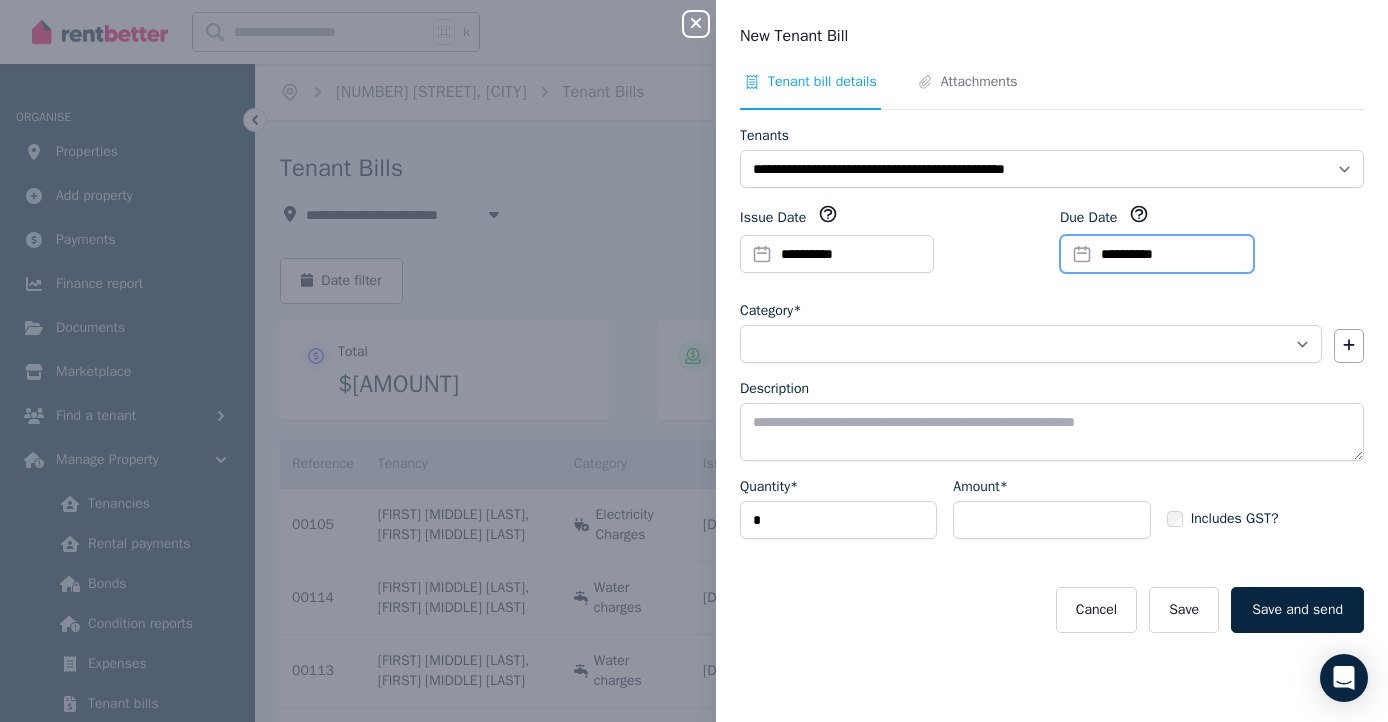 click on "**********" at bounding box center [1157, 254] 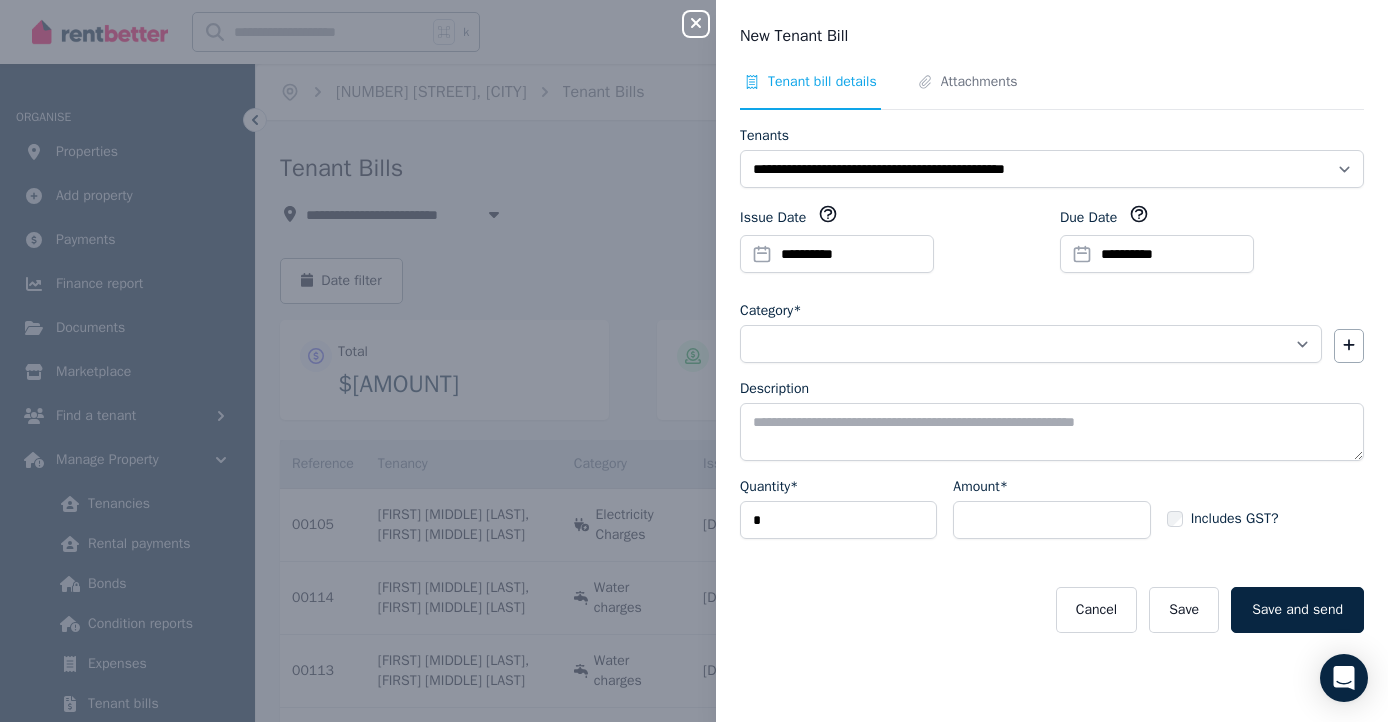 click on "Due Date" at bounding box center (1157, 217) 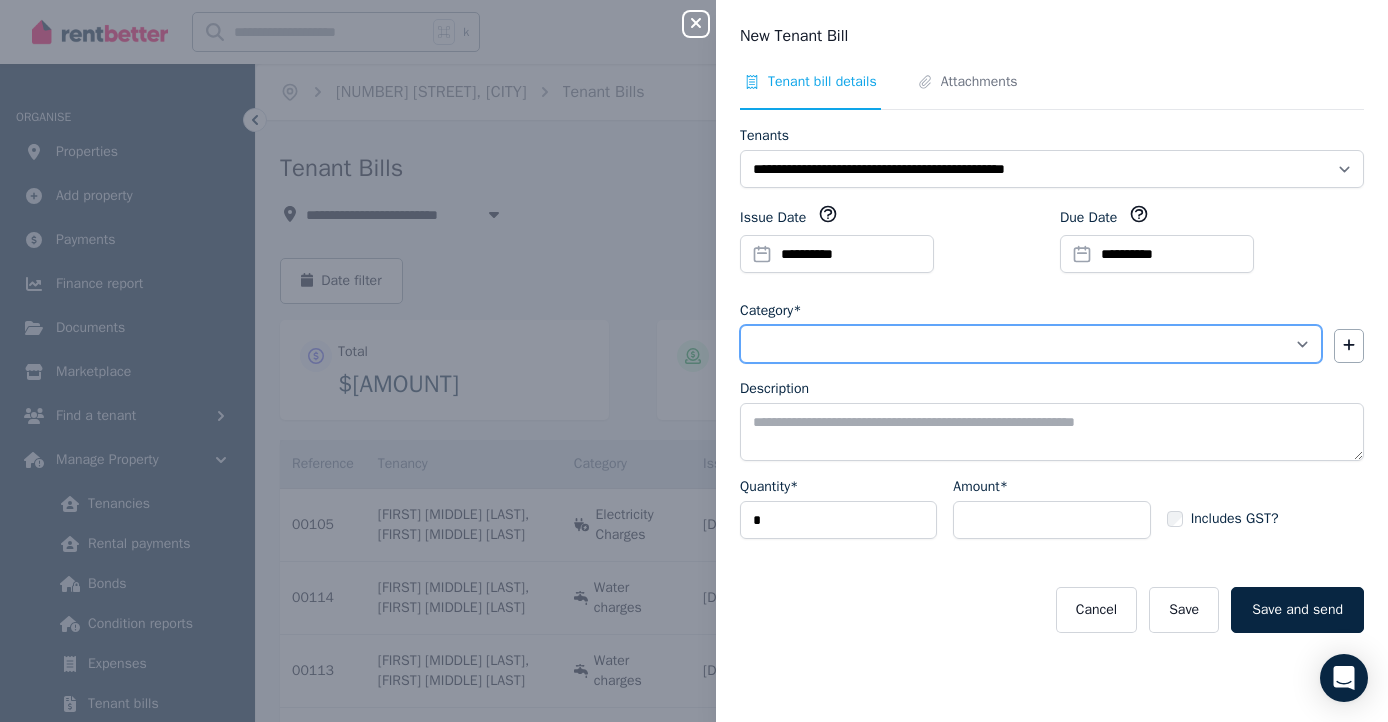 select on "**********" 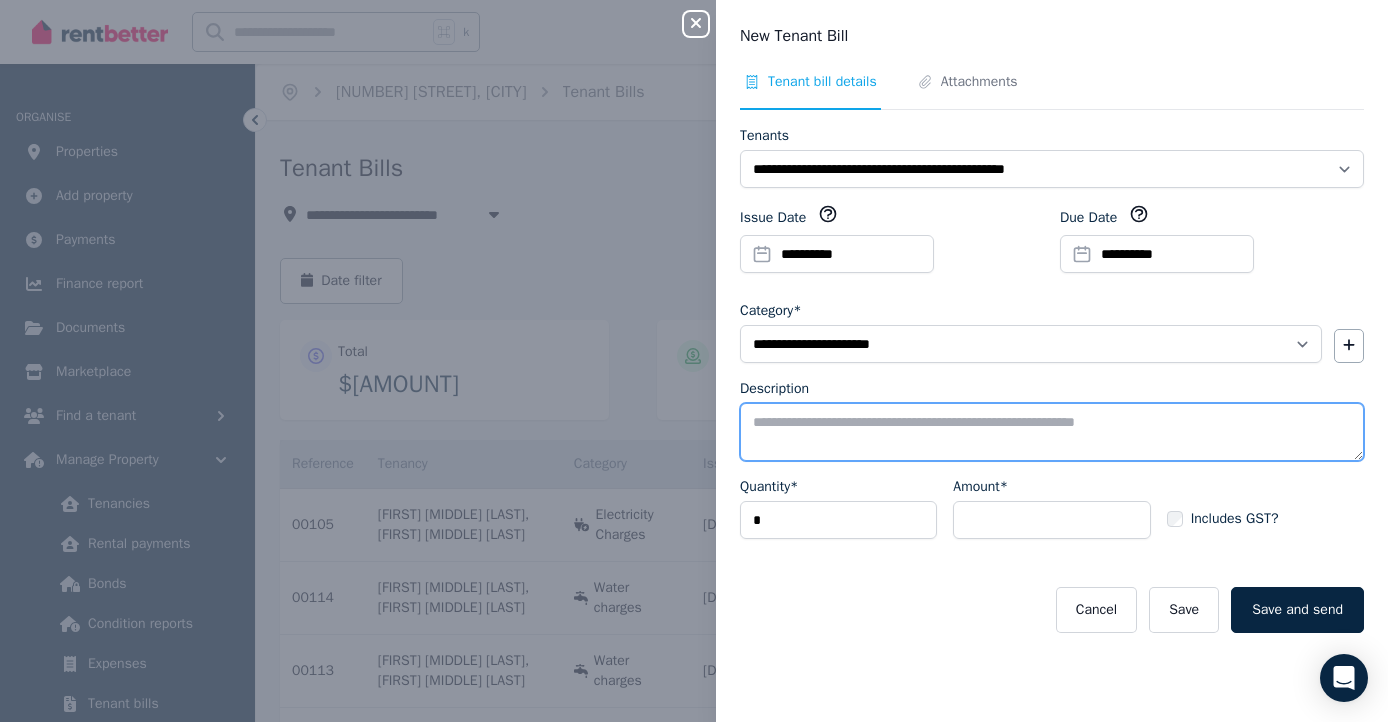 click on "Description" at bounding box center [1052, 432] 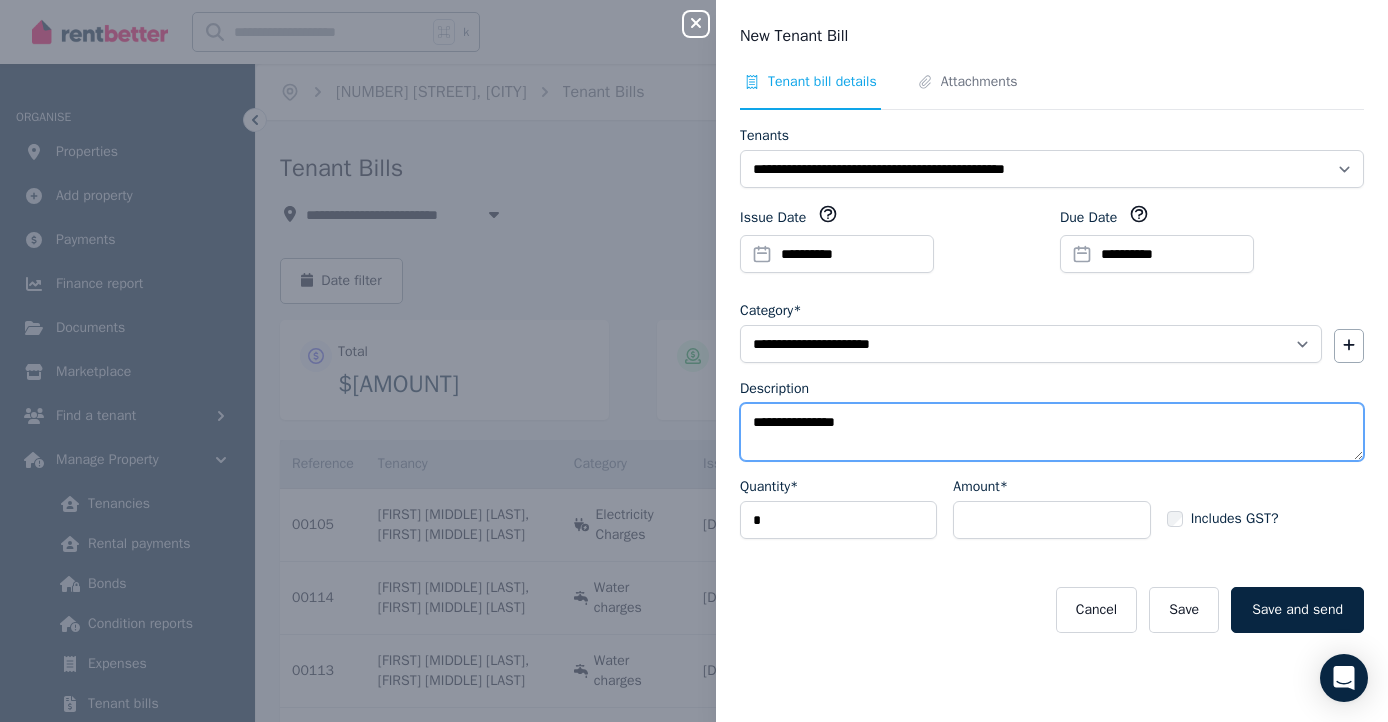 paste on "**********" 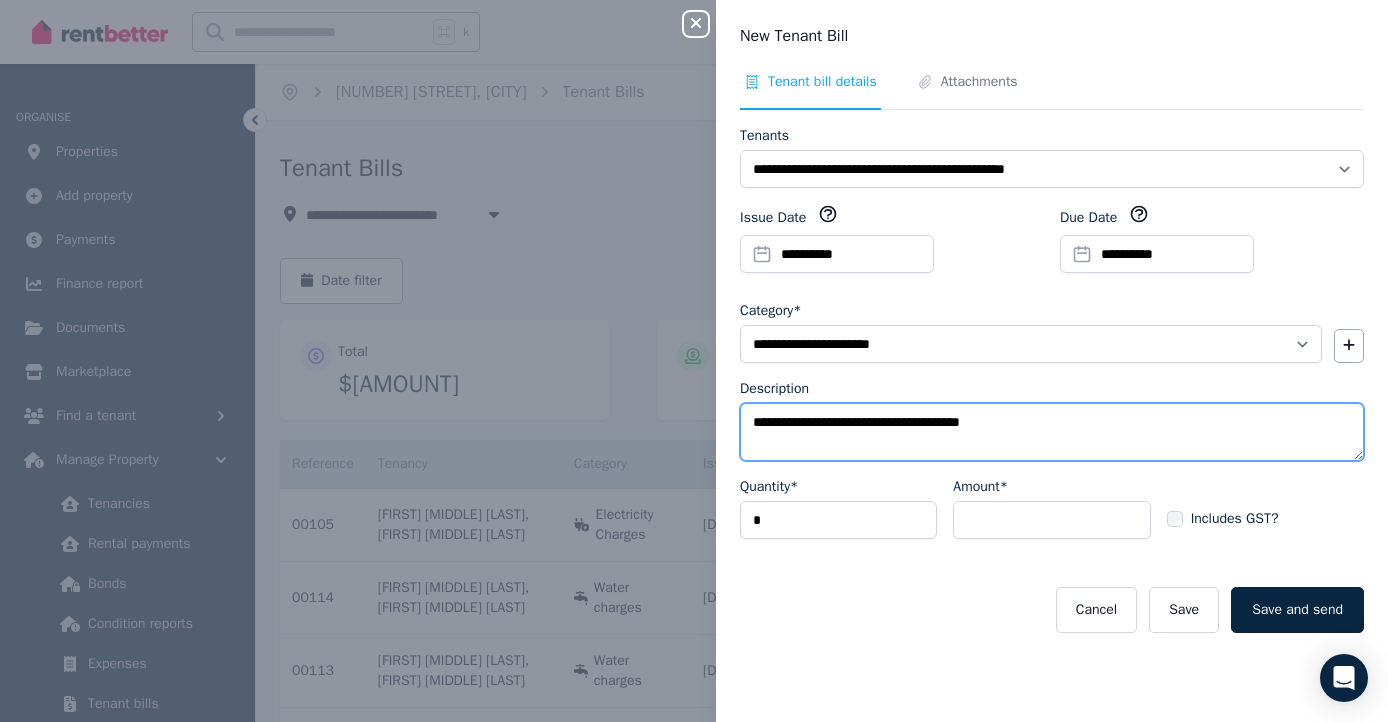 click on "**********" at bounding box center (1052, 432) 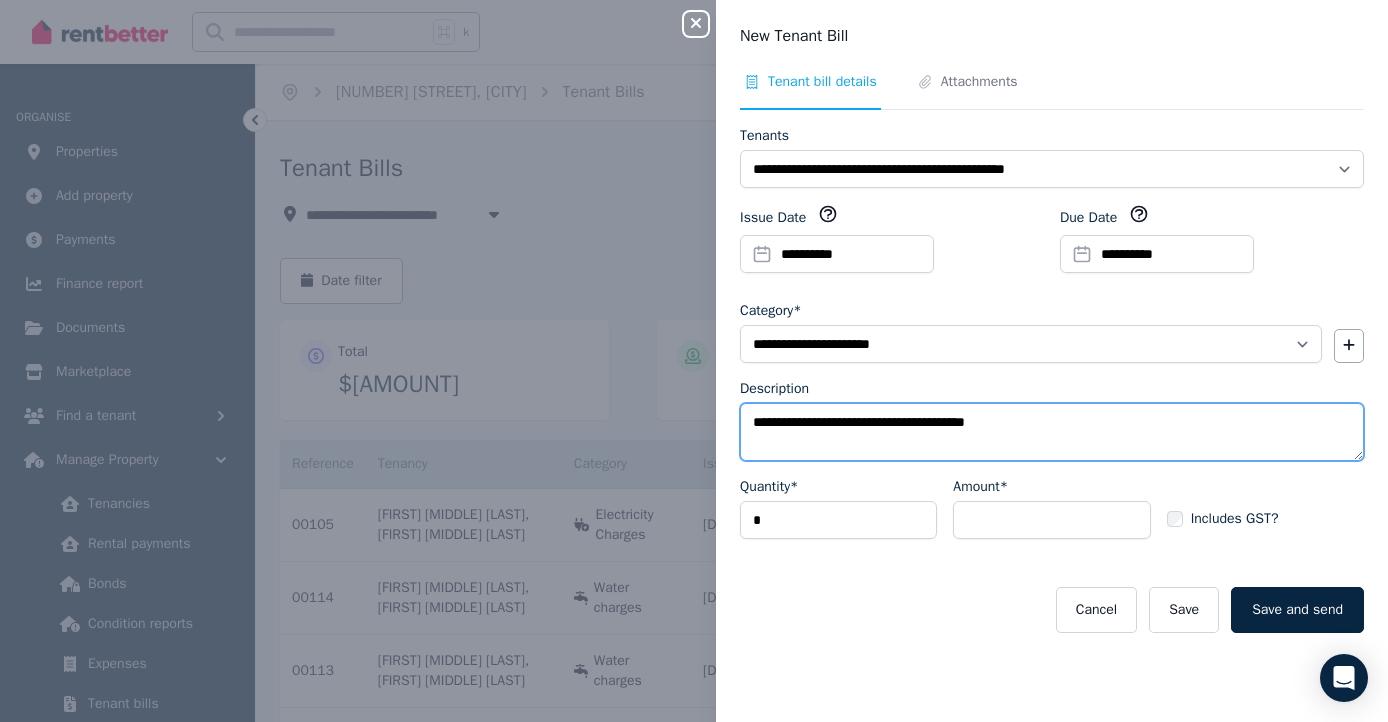 type on "**********" 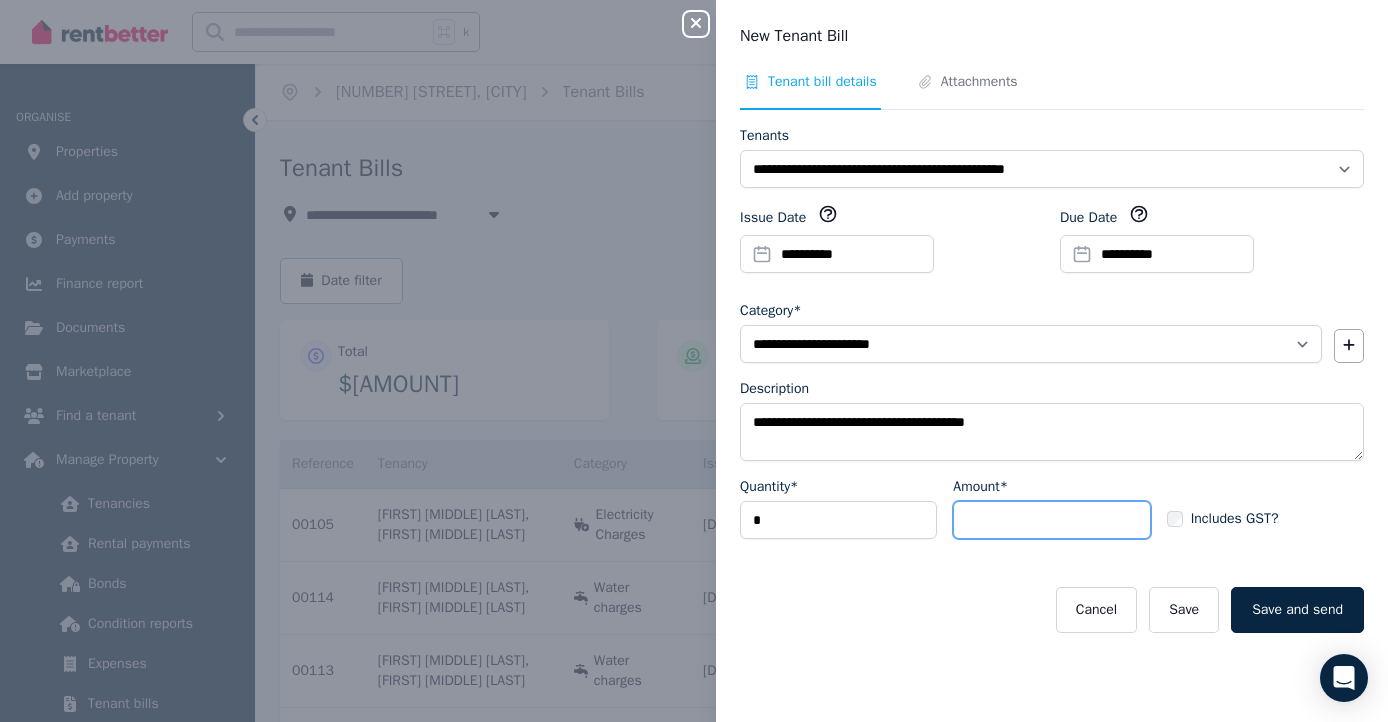 click on "Amount*" at bounding box center [1051, 520] 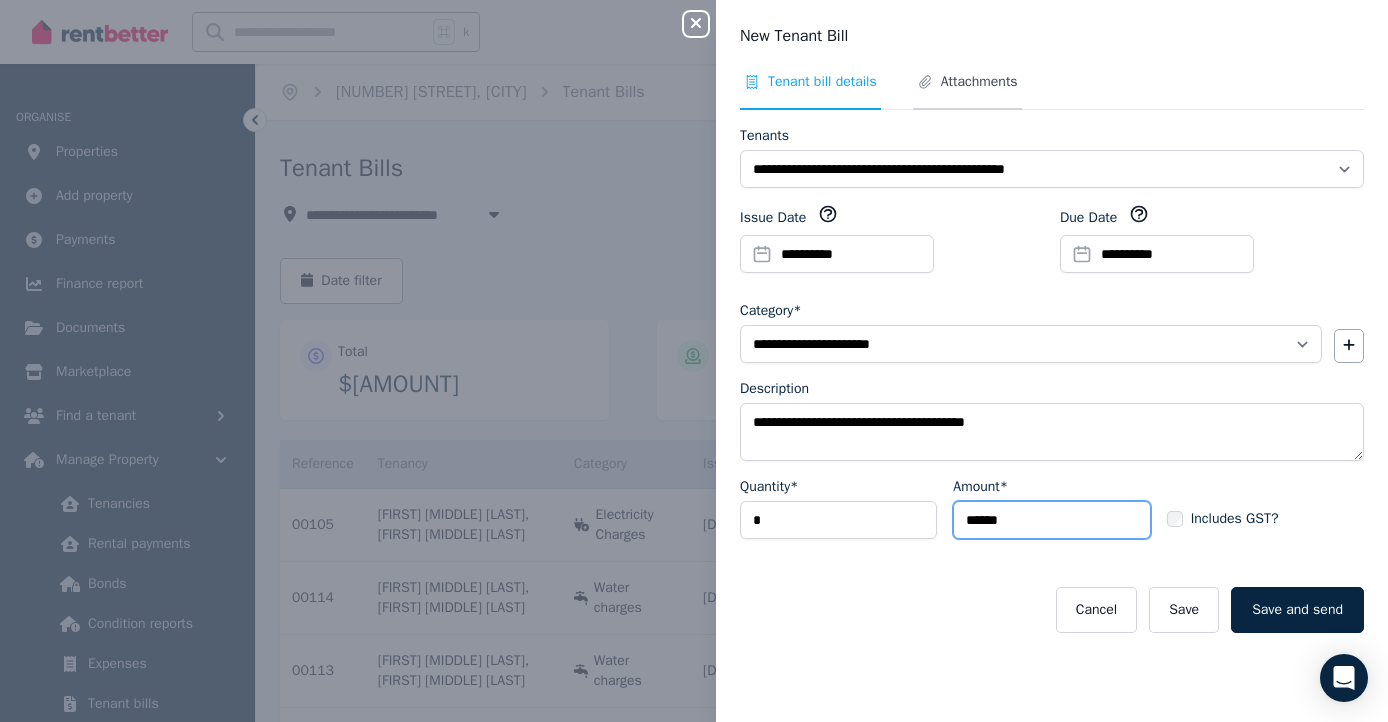 type on "******" 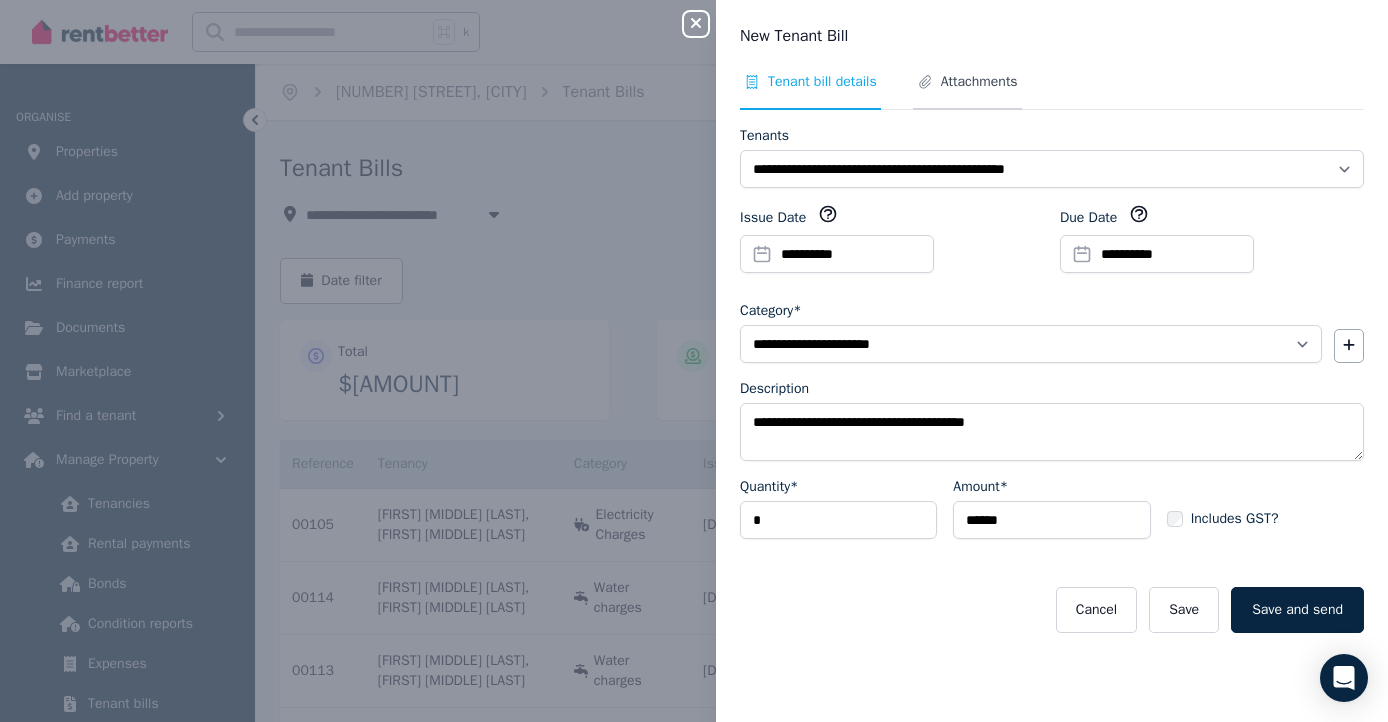 click on "Attachments" at bounding box center (979, 82) 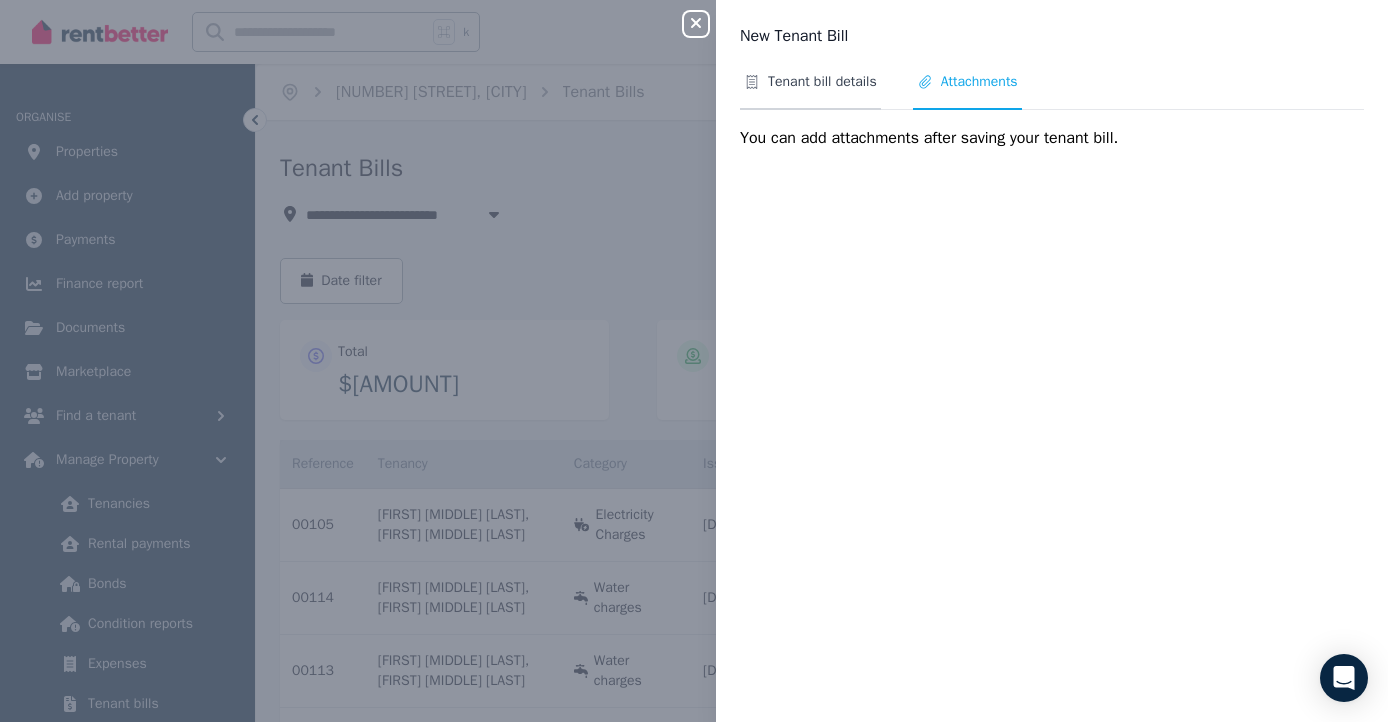 click on "Tenant bill details" at bounding box center [822, 82] 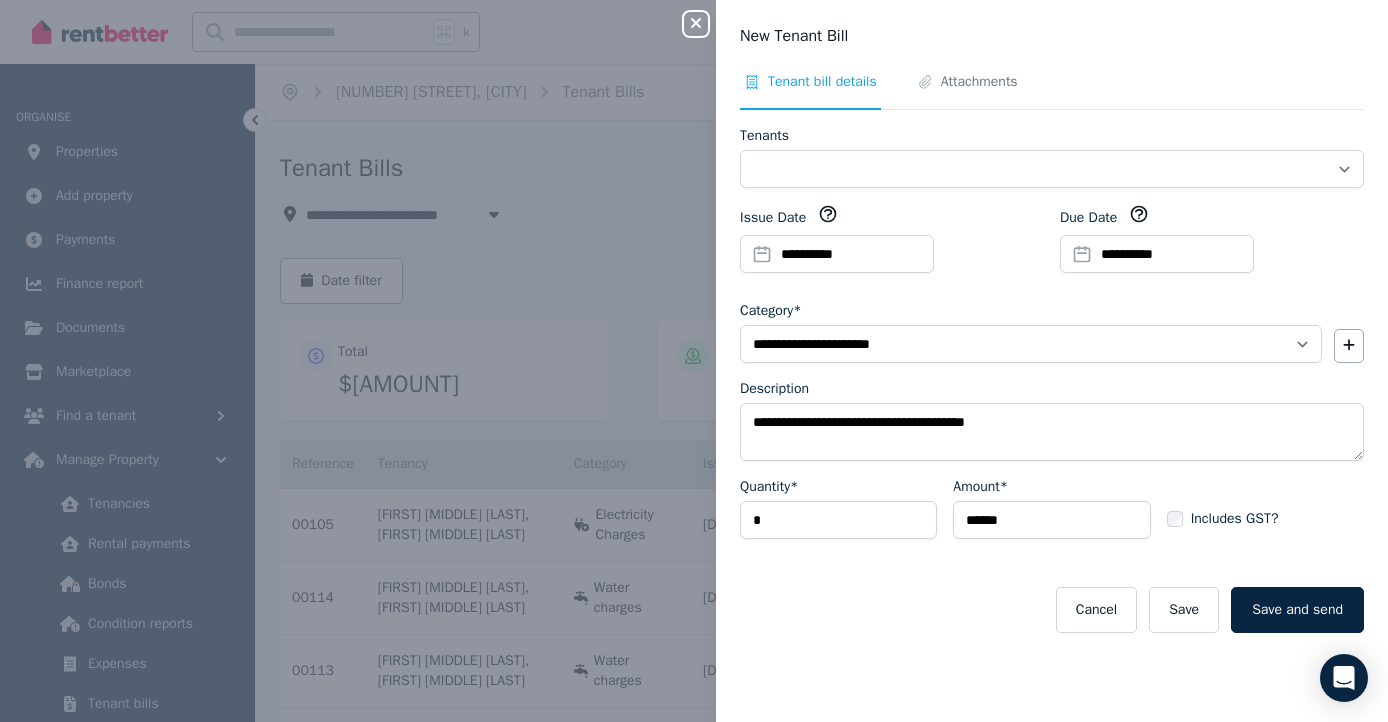 select on "**********" 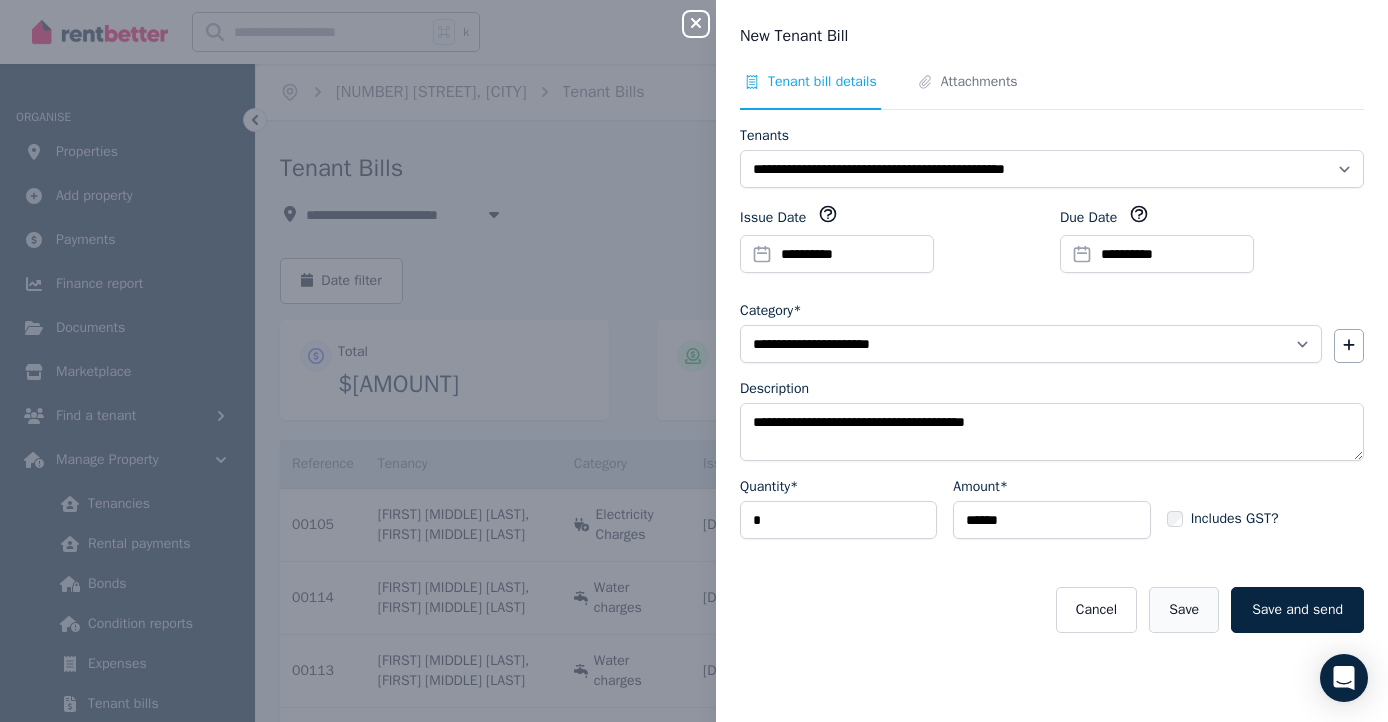 click on "Save" at bounding box center (1184, 610) 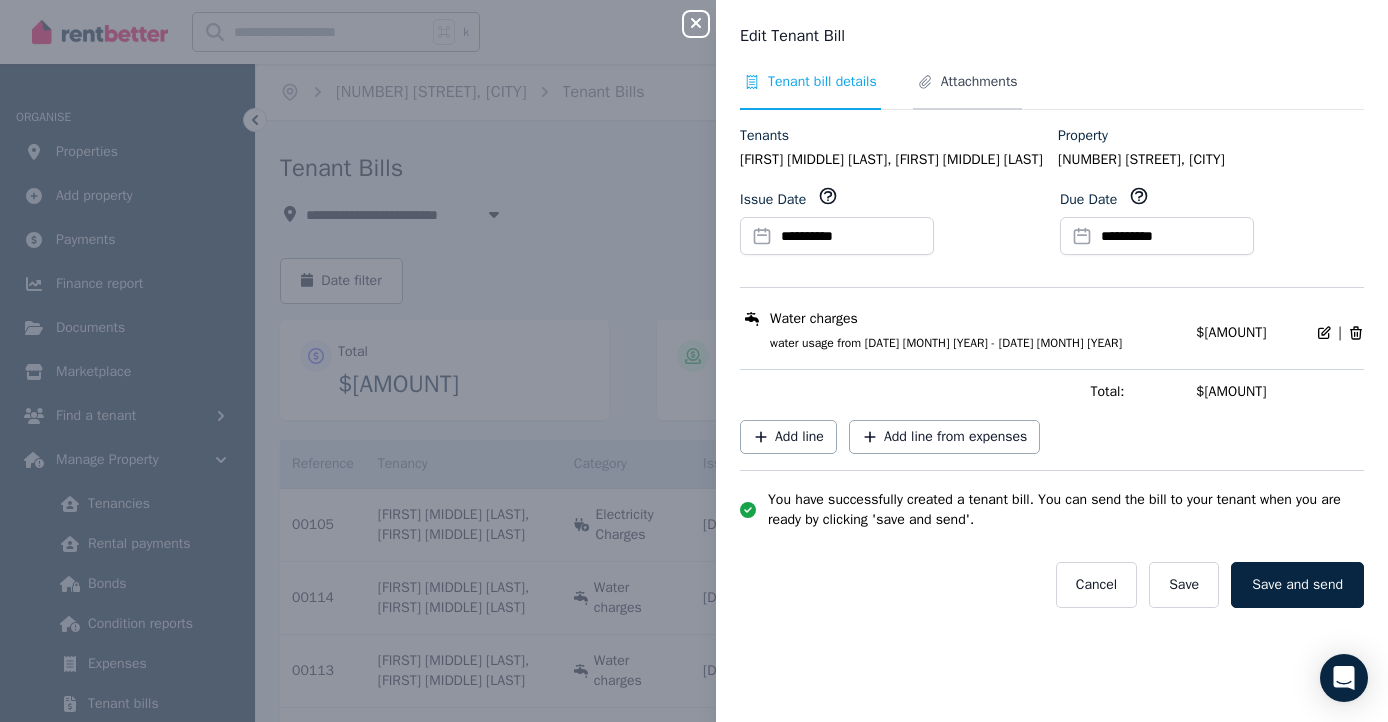 click on "Attachments" at bounding box center [979, 82] 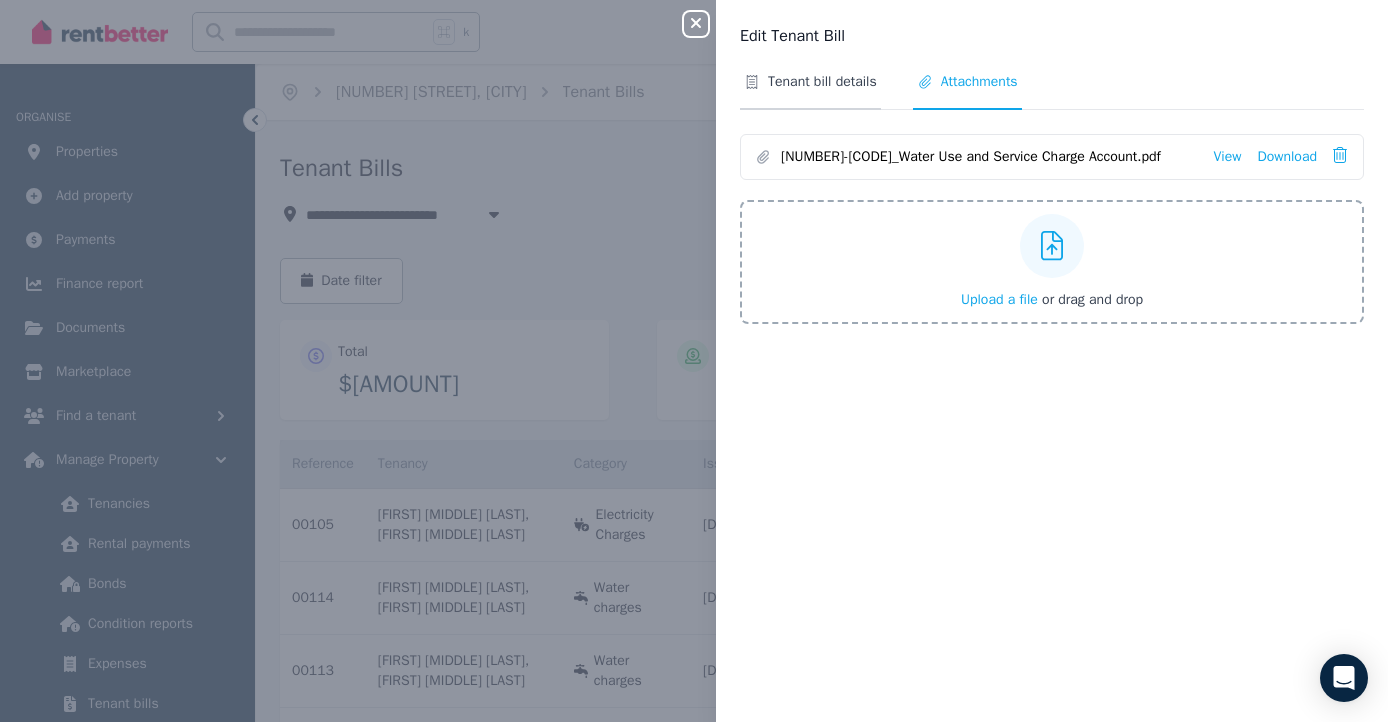click on "Tenant bill details" at bounding box center [822, 82] 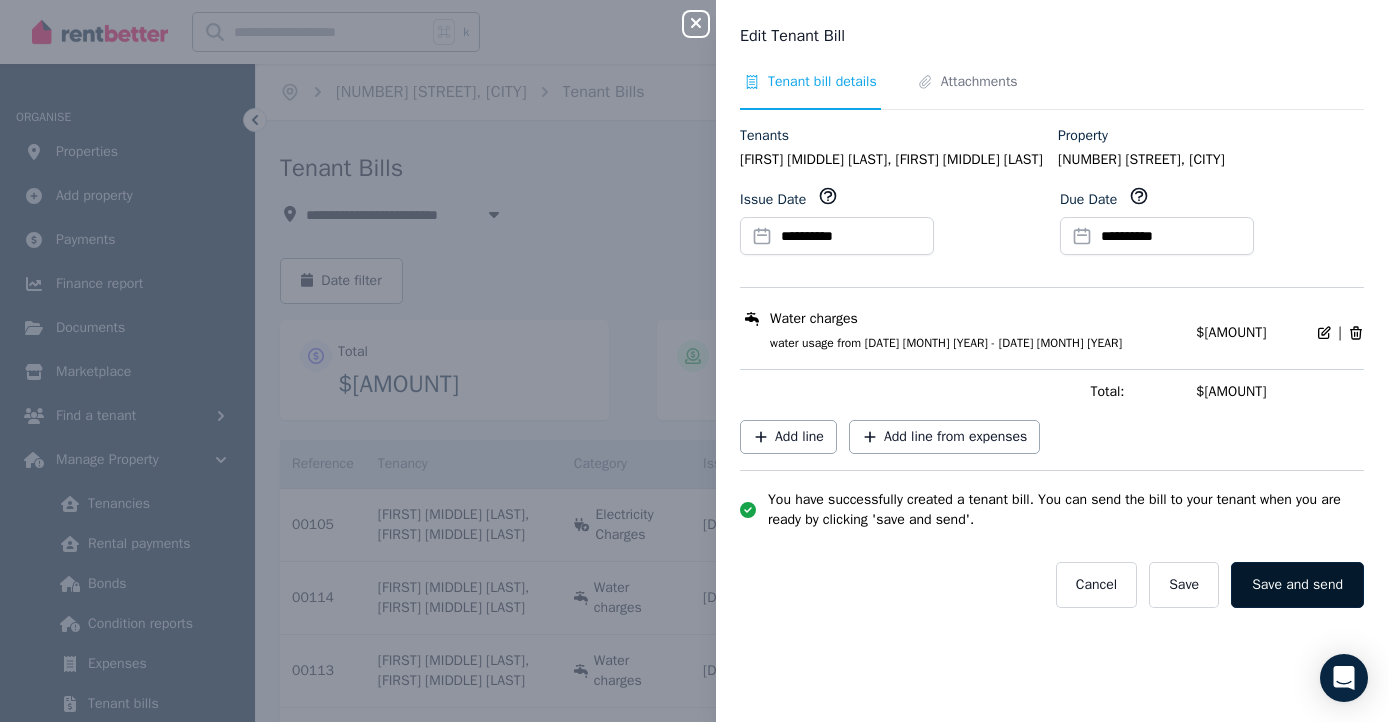 click on "Save and send" at bounding box center [1297, 585] 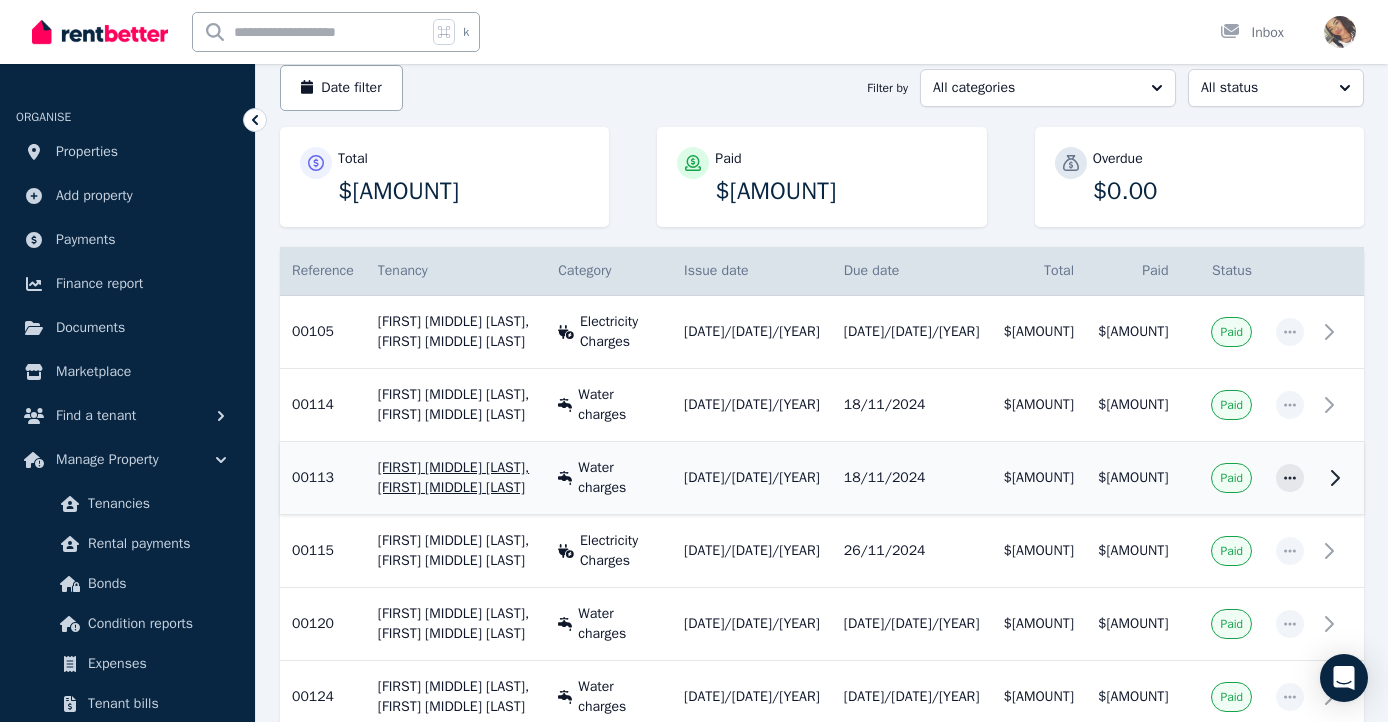 scroll, scrollTop: 225, scrollLeft: 0, axis: vertical 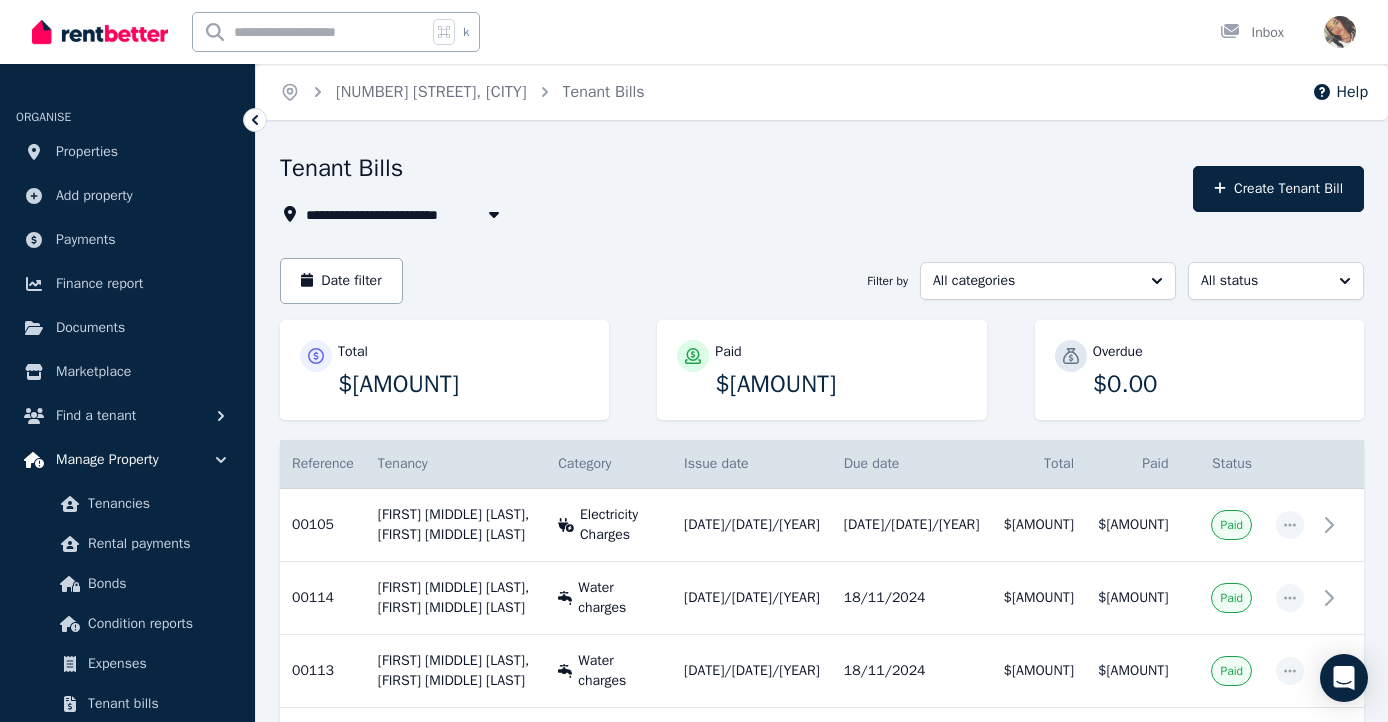 click on "Manage Property" at bounding box center (107, 460) 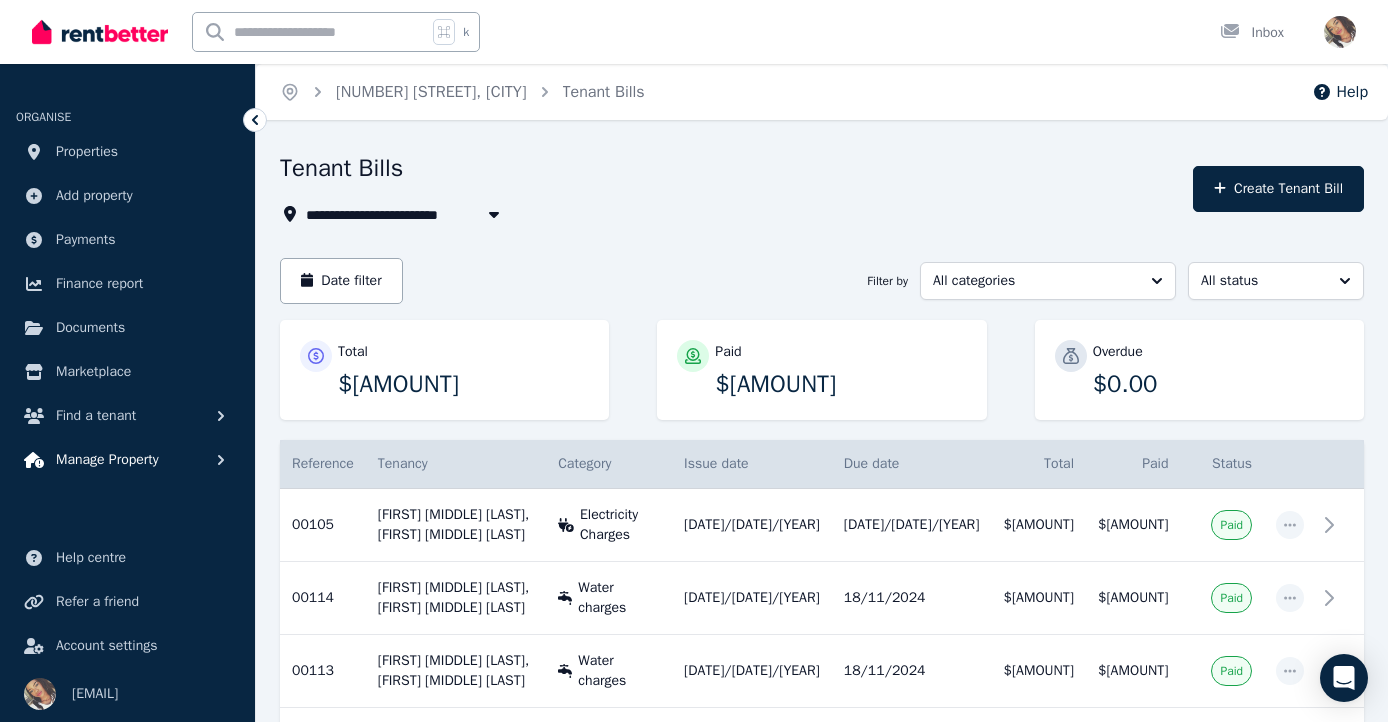 click on "Manage Property" at bounding box center [107, 460] 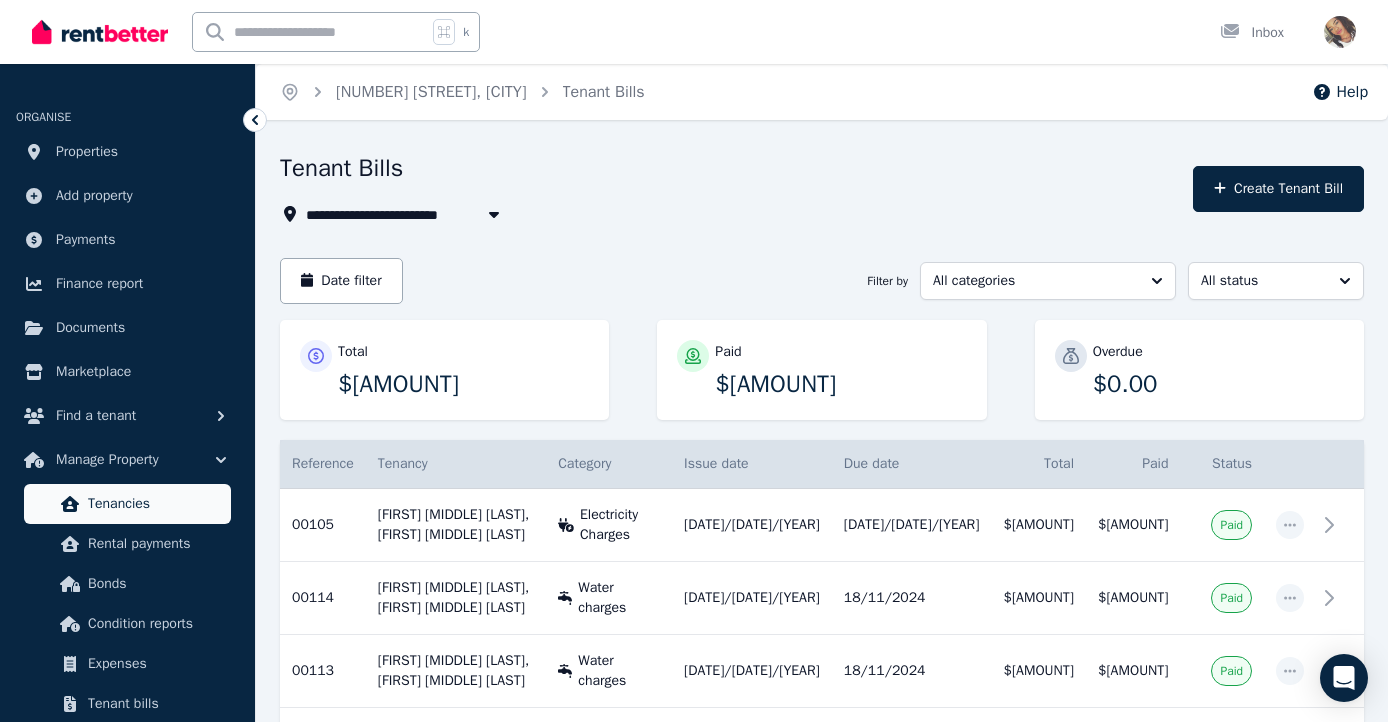 click on "Tenancies" at bounding box center [155, 504] 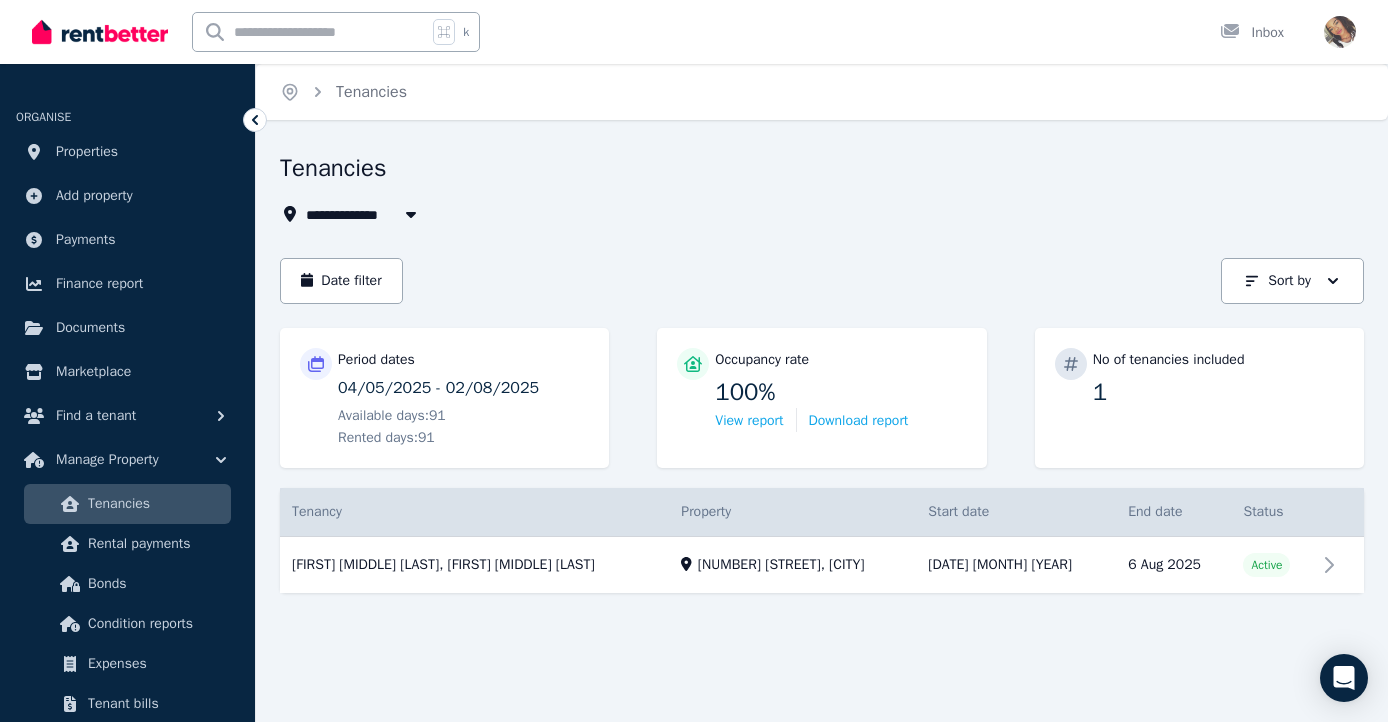 scroll, scrollTop: 0, scrollLeft: 0, axis: both 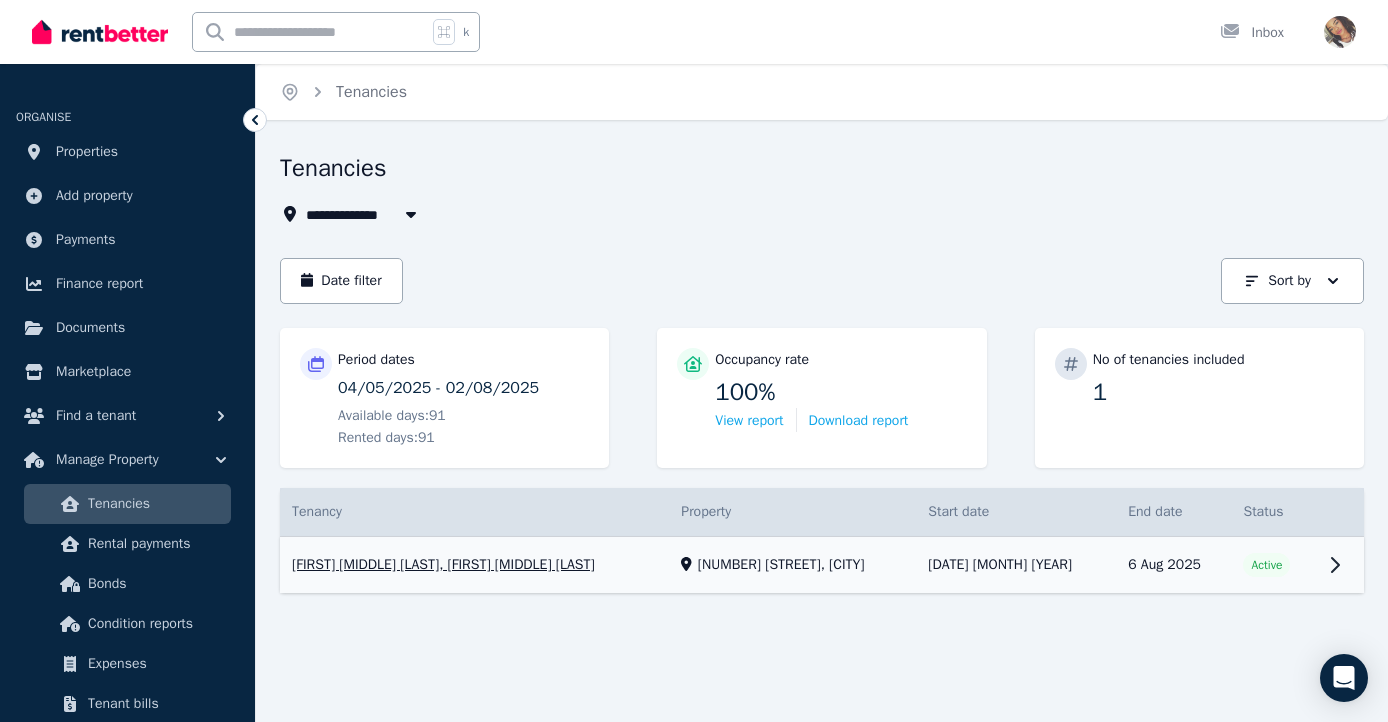 click on "View property details" at bounding box center (822, 565) 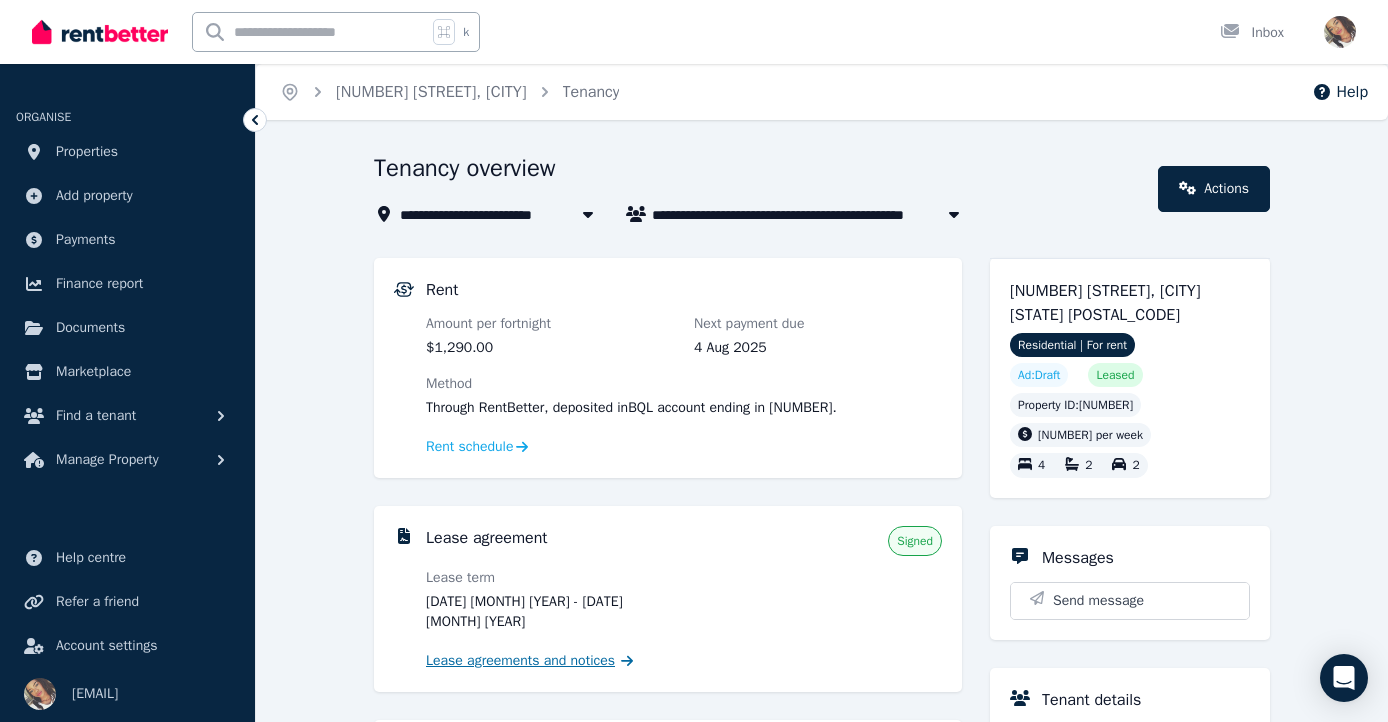 scroll, scrollTop: 0, scrollLeft: 0, axis: both 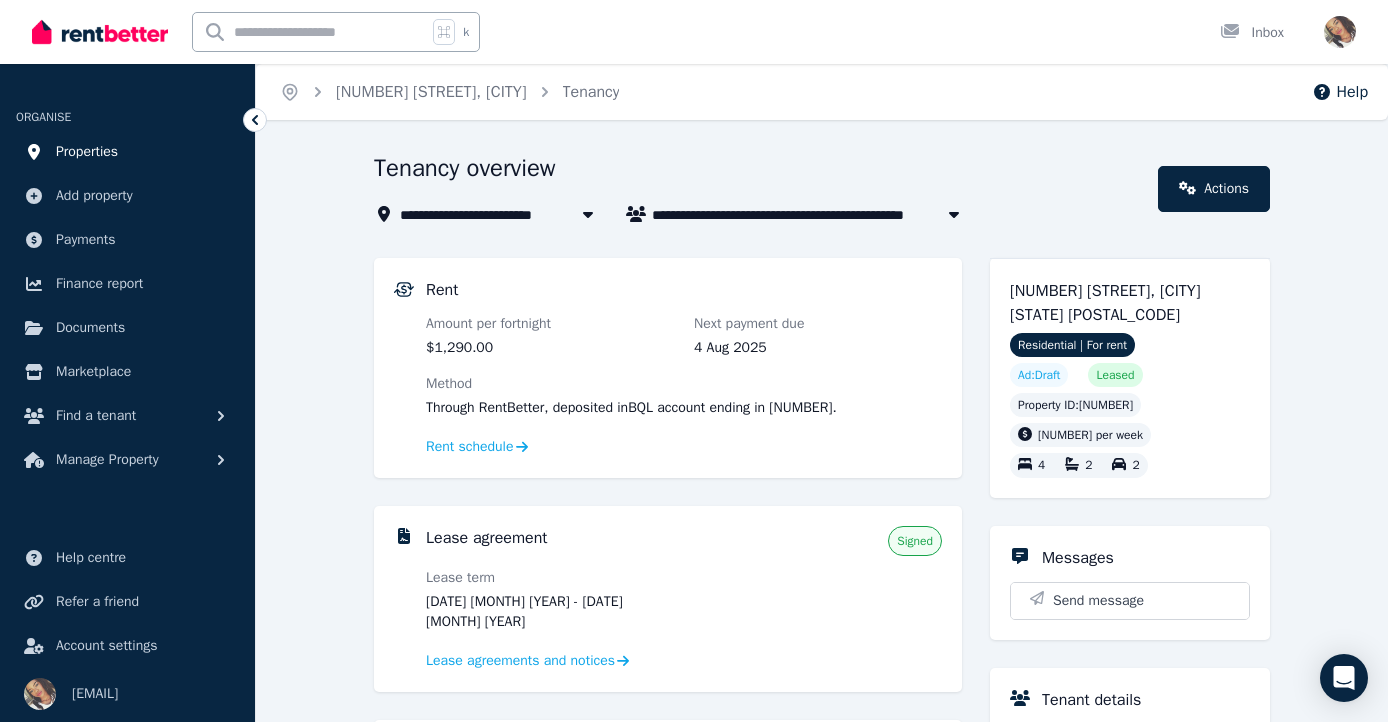 click on "Properties" at bounding box center (87, 152) 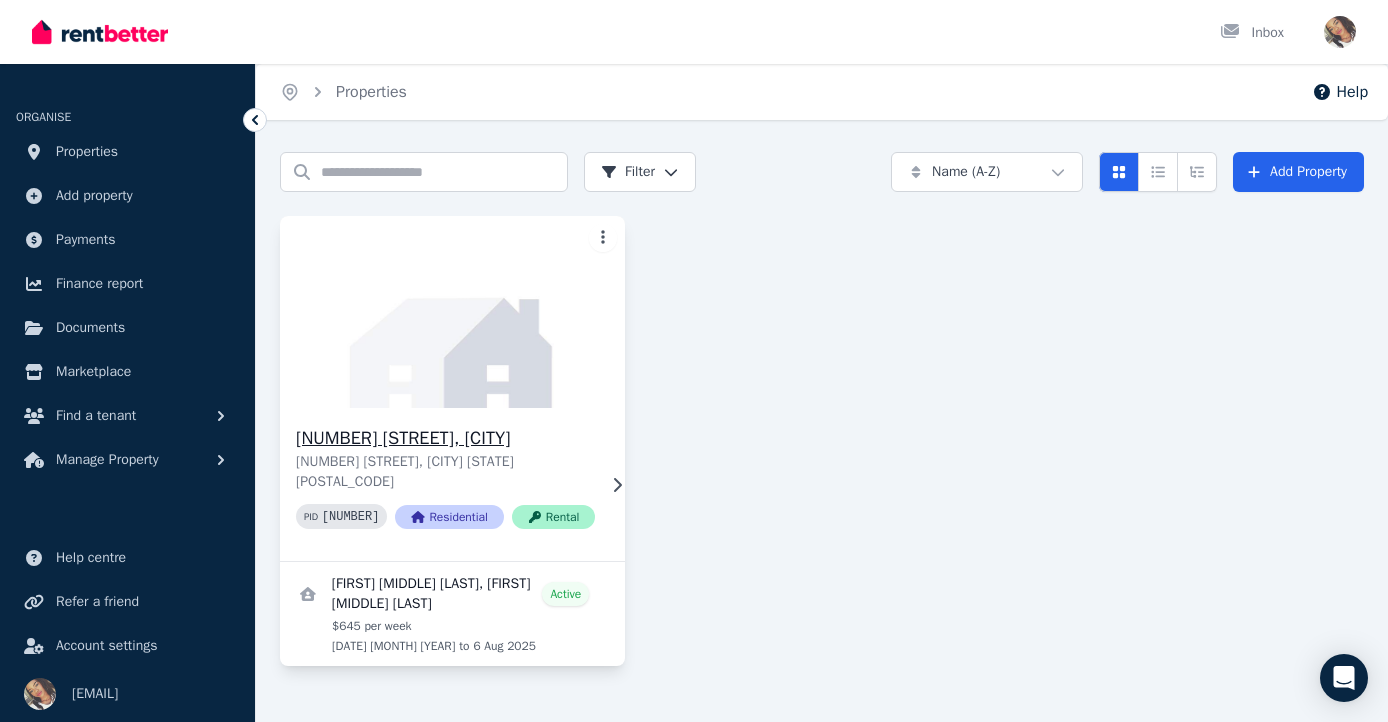click on "[NUMBER] [STREET], [CITY]" at bounding box center [445, 438] 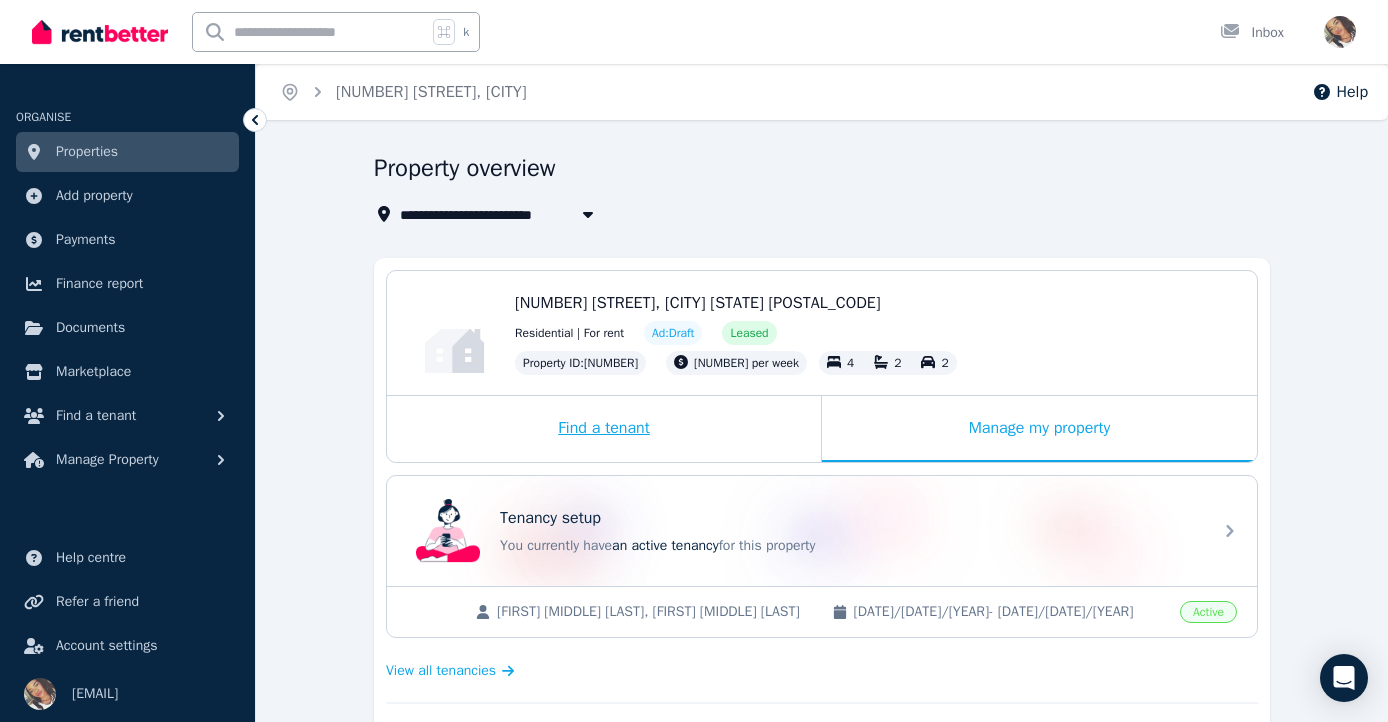 click on "Find a tenant" at bounding box center (604, 429) 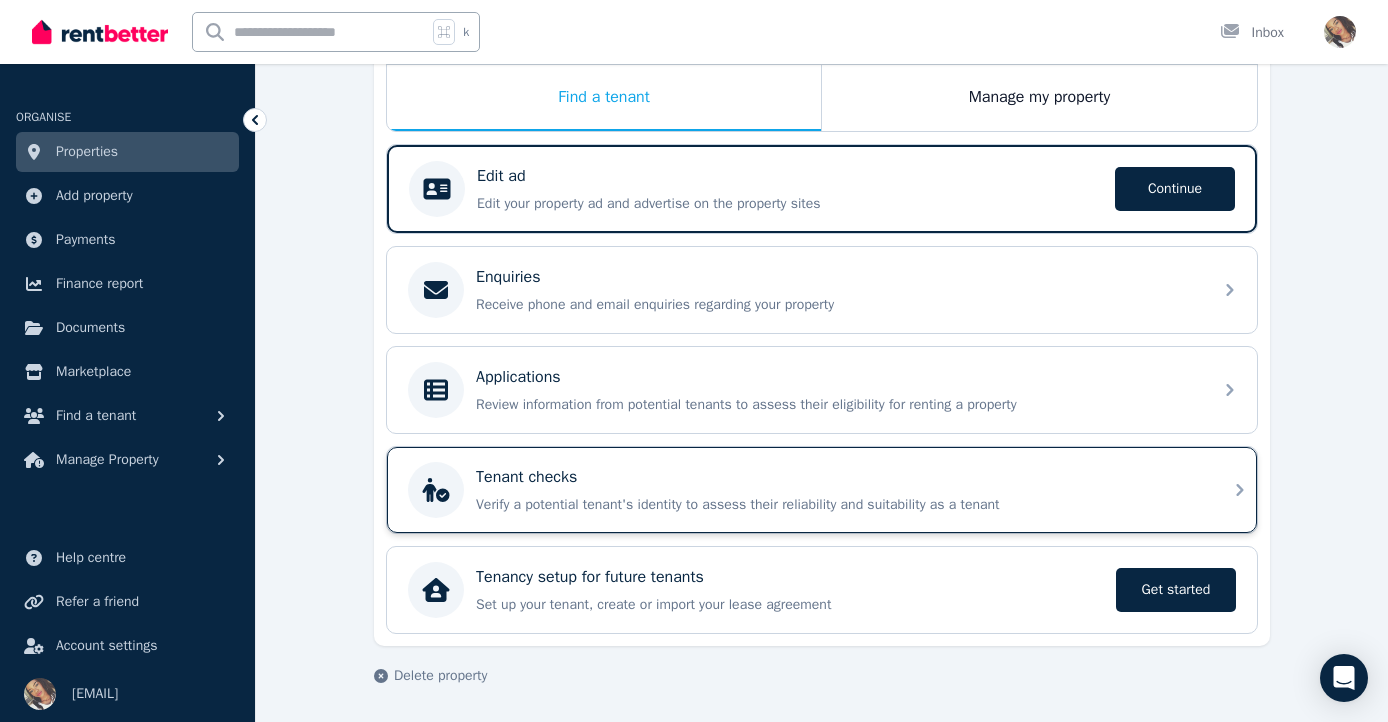 scroll, scrollTop: 331, scrollLeft: 0, axis: vertical 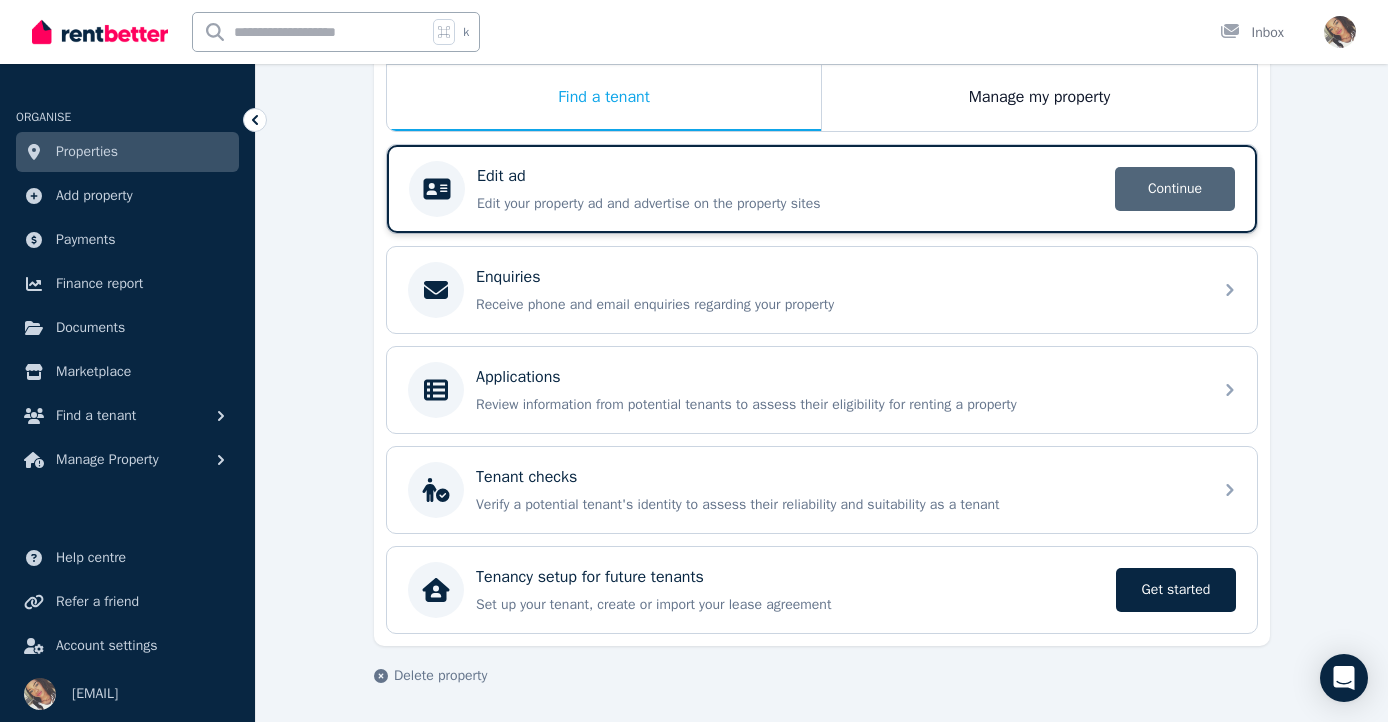 click on "Continue" at bounding box center [1175, 189] 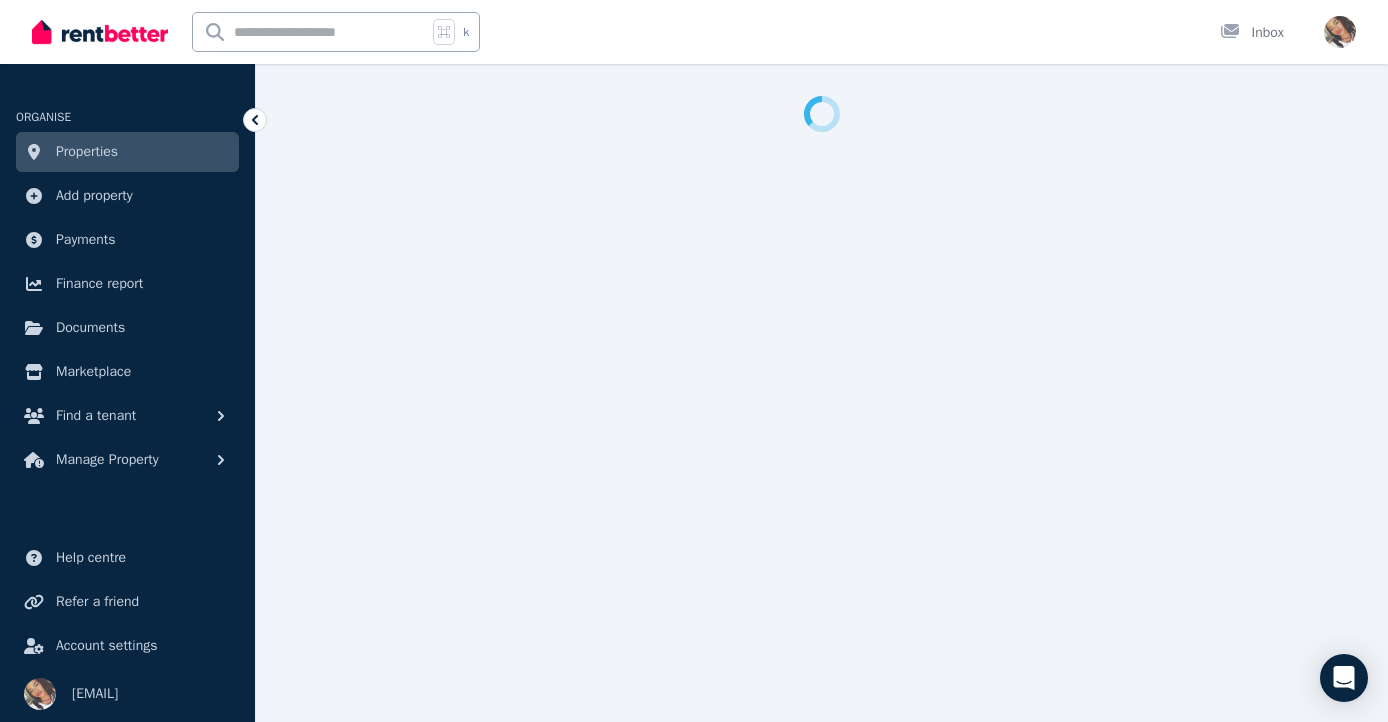 select on "**" 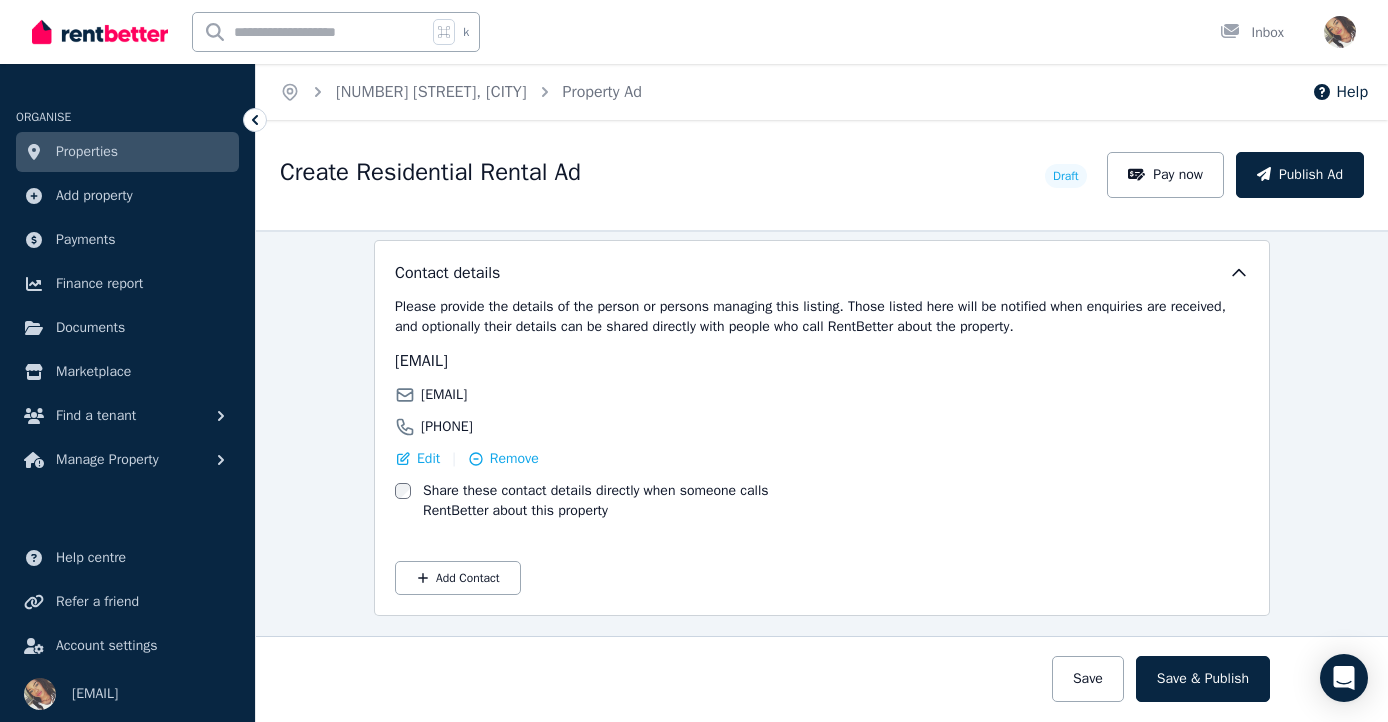 scroll, scrollTop: 3009, scrollLeft: 0, axis: vertical 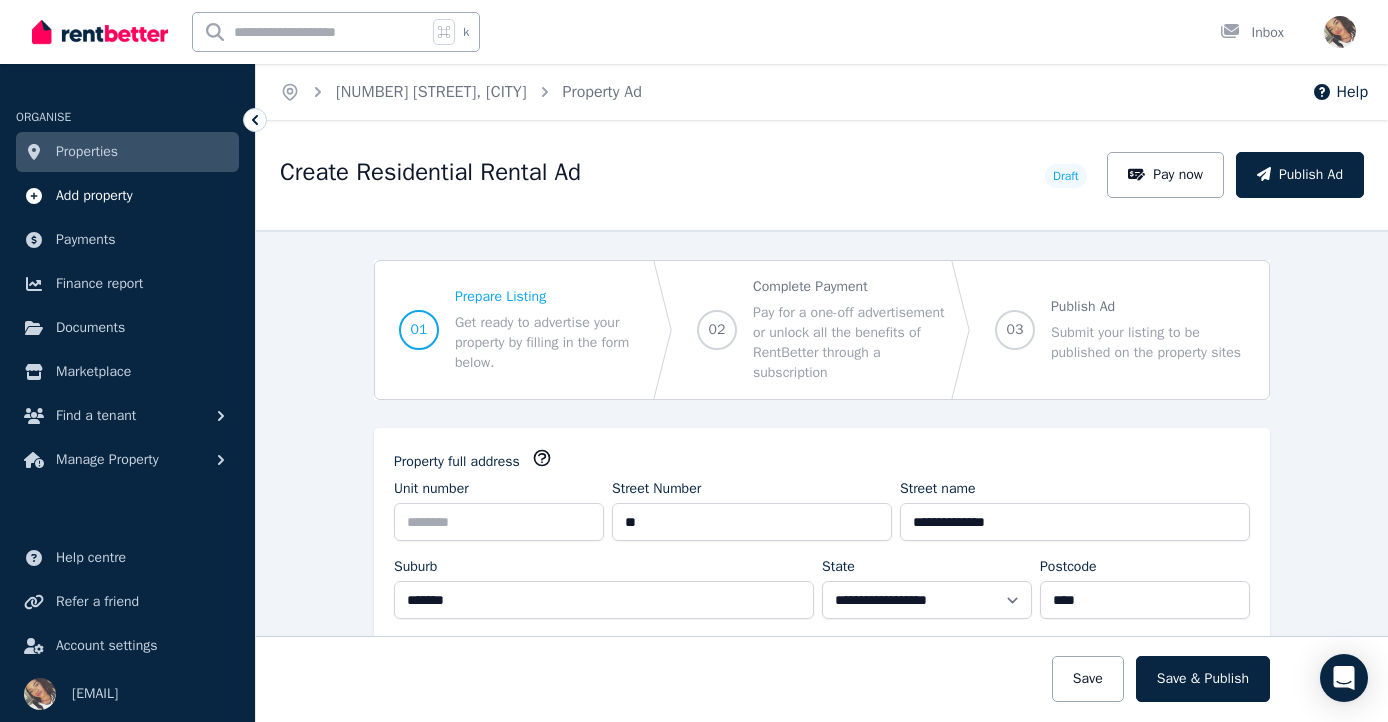 click on "Add property" at bounding box center [94, 196] 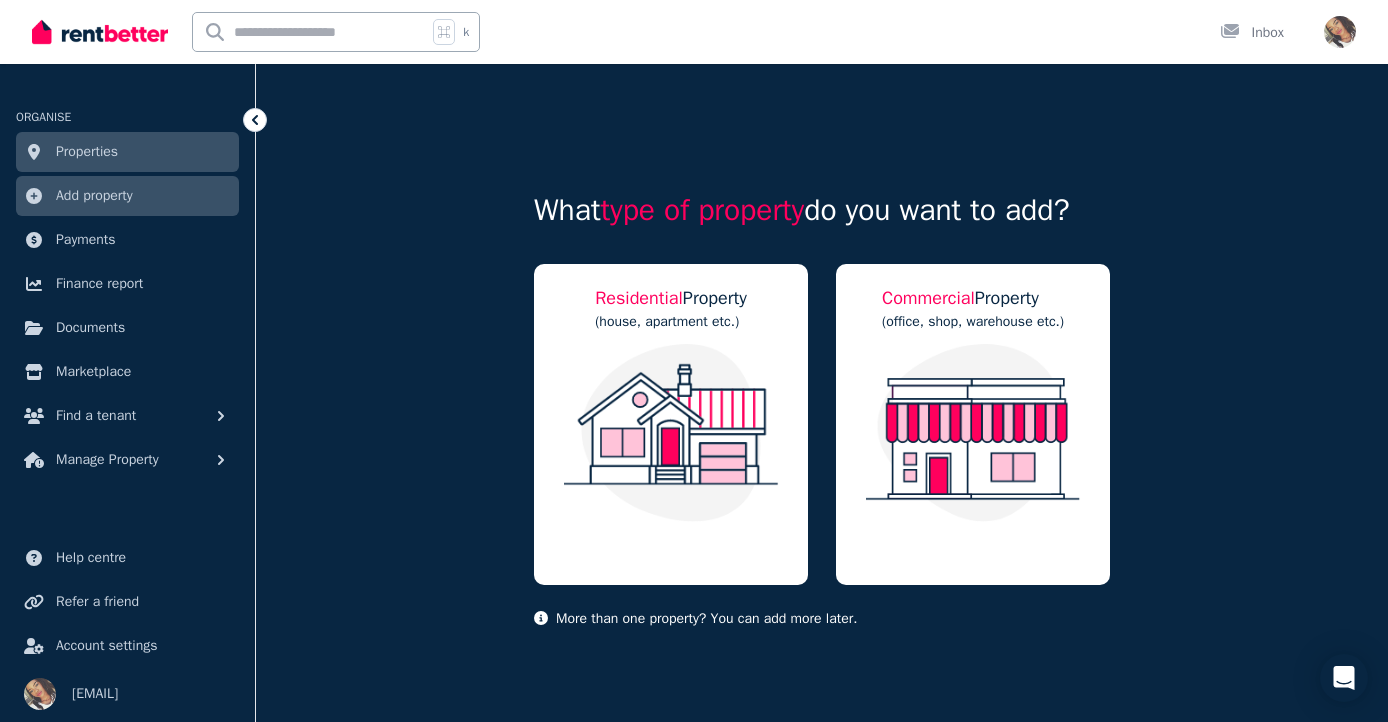 click on "Properties" at bounding box center [87, 152] 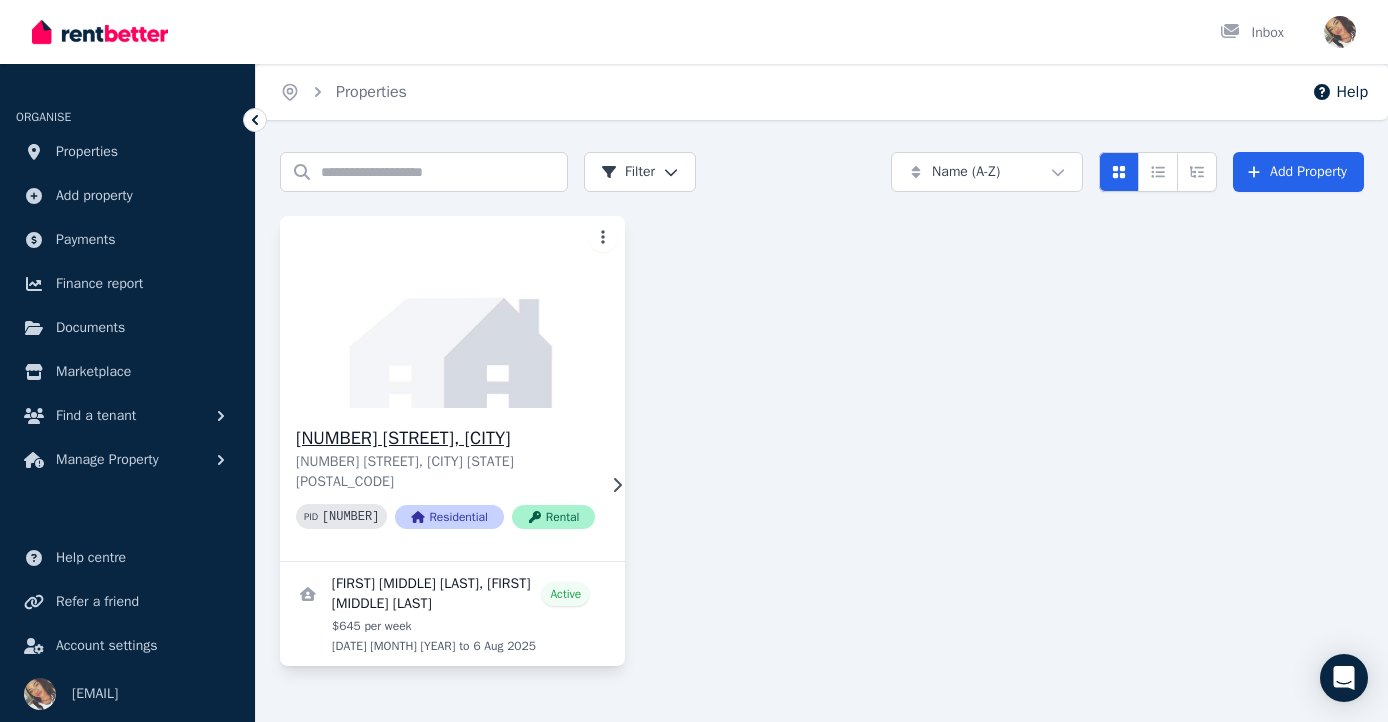 click at bounding box center (452, 312) 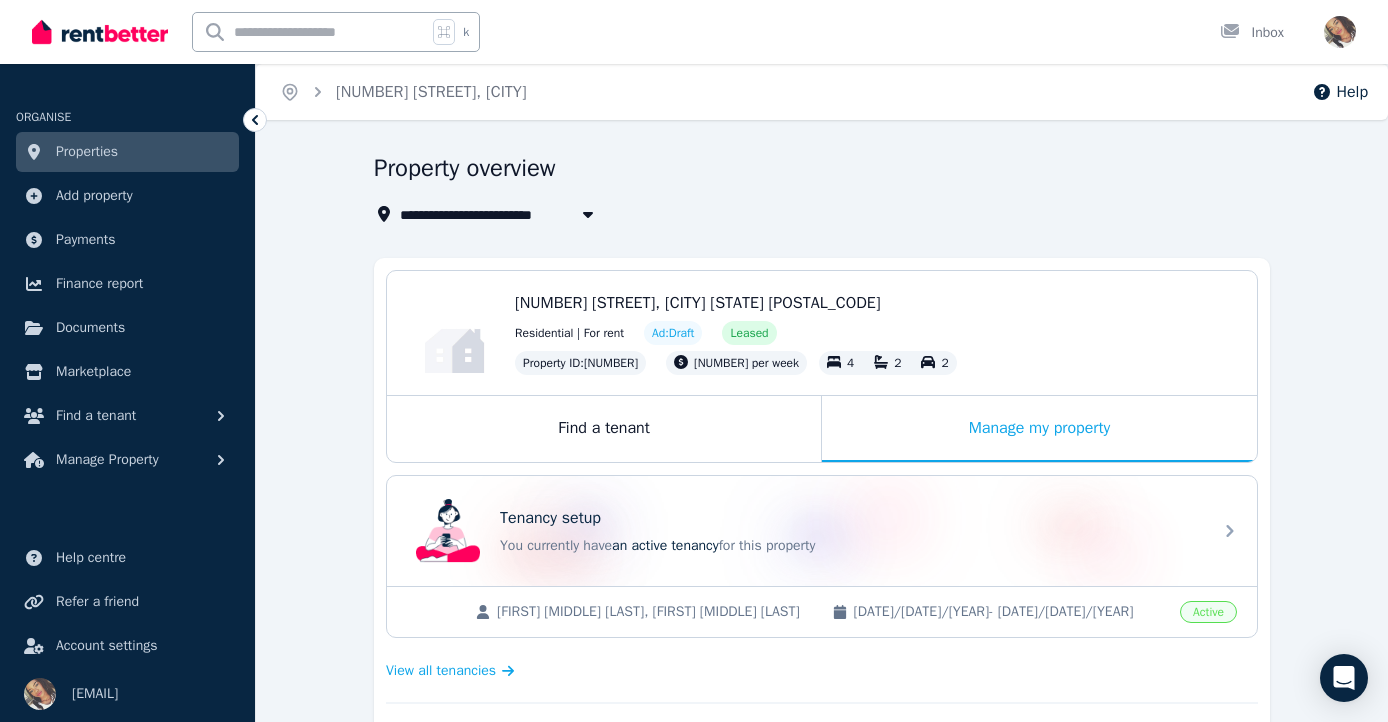 scroll, scrollTop: 0, scrollLeft: 0, axis: both 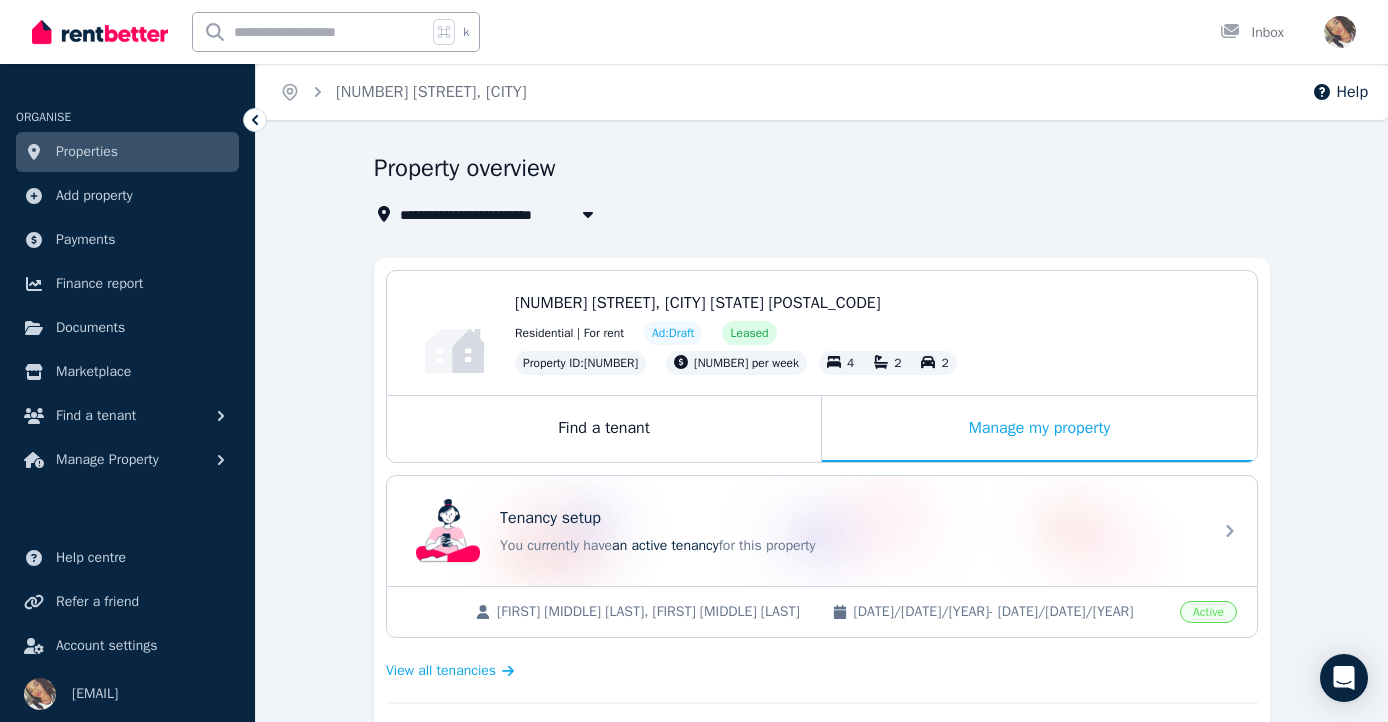 click on "Open user menu" at bounding box center [1334, 32] 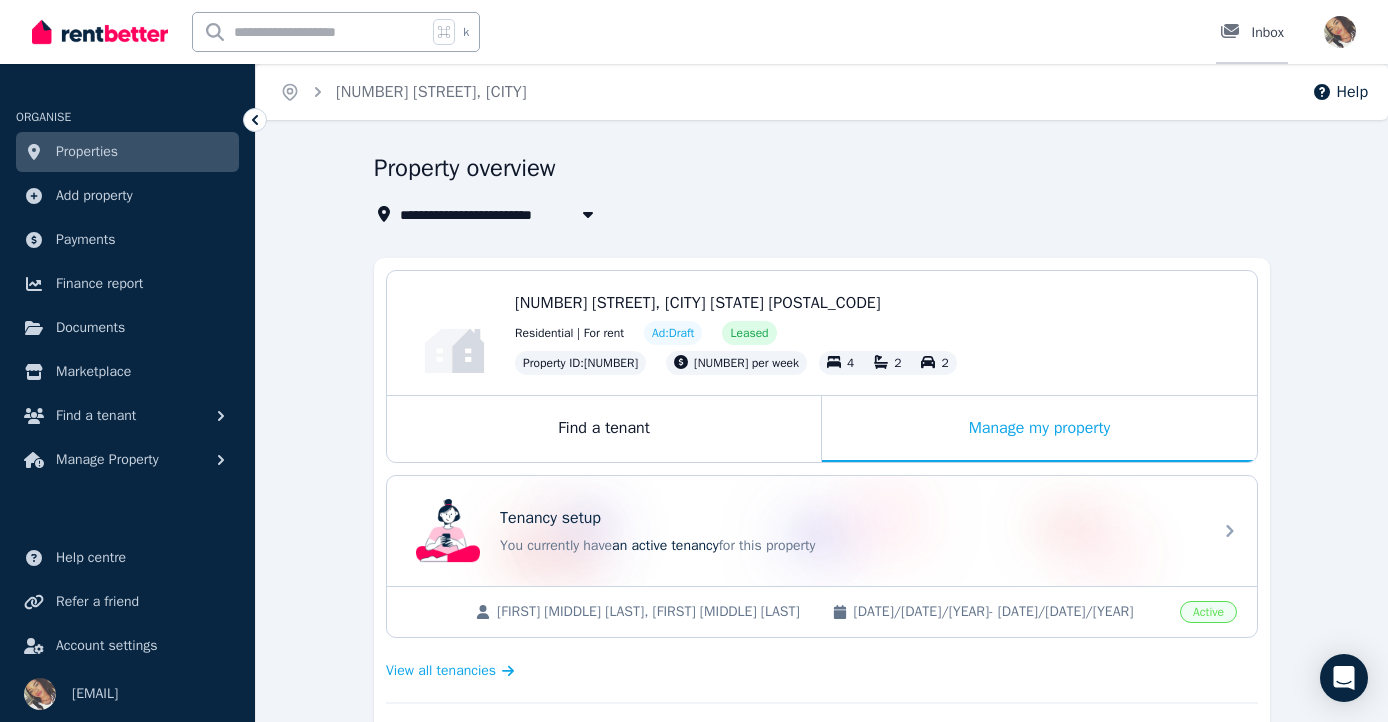click on "Inbox" at bounding box center [1252, 33] 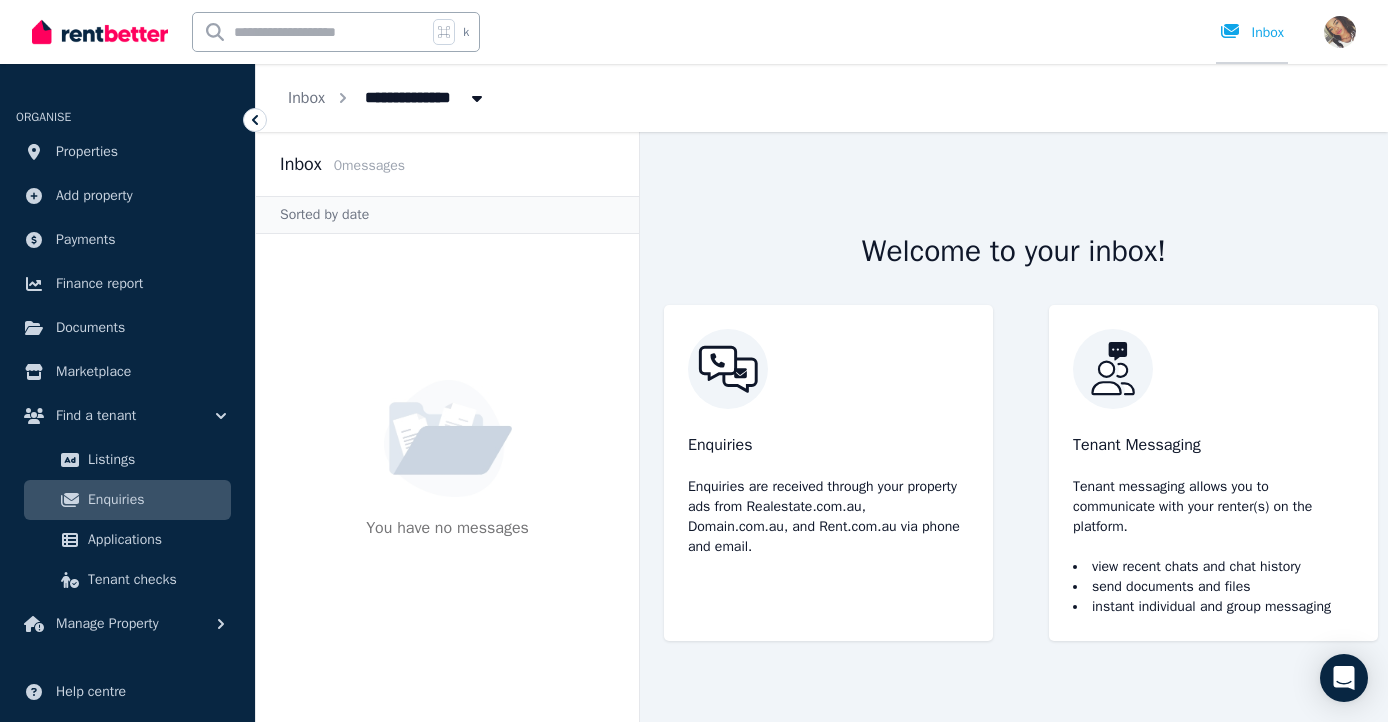 click on "Inbox" at bounding box center [1252, 32] 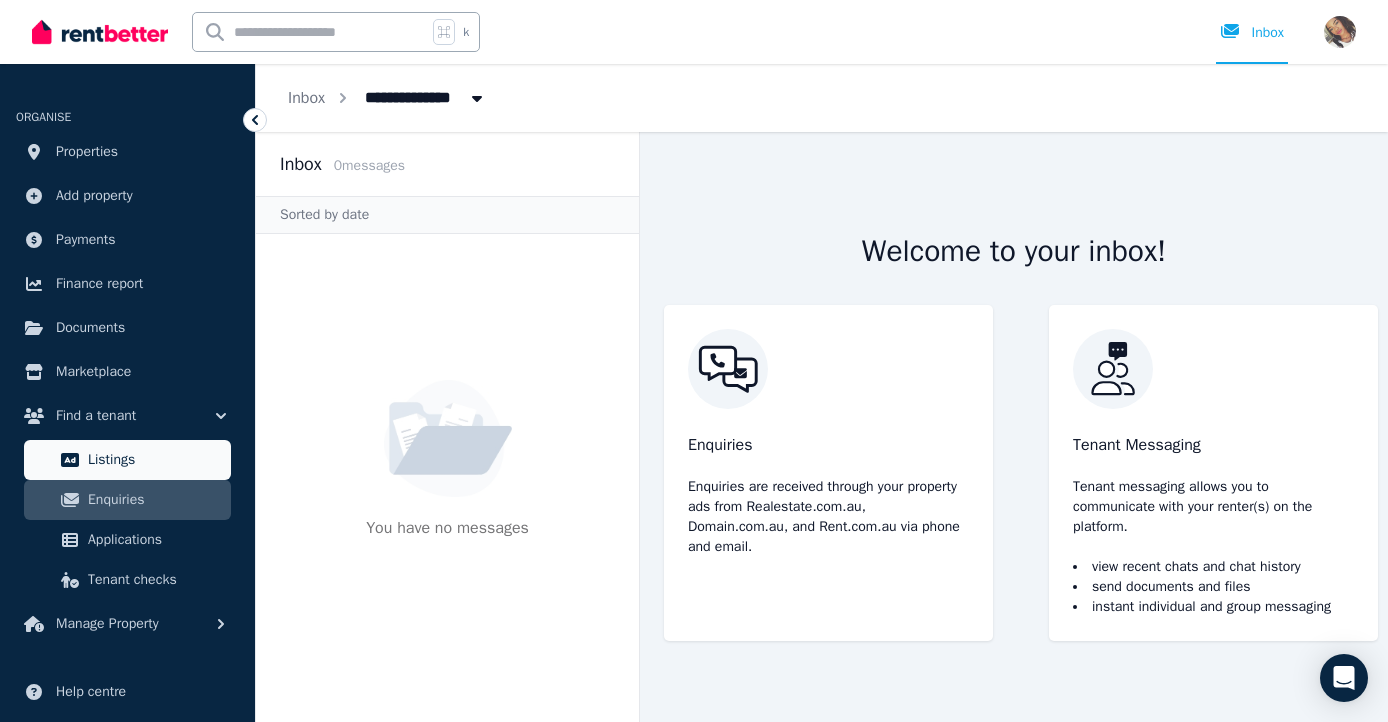 click on "Listings" at bounding box center (155, 460) 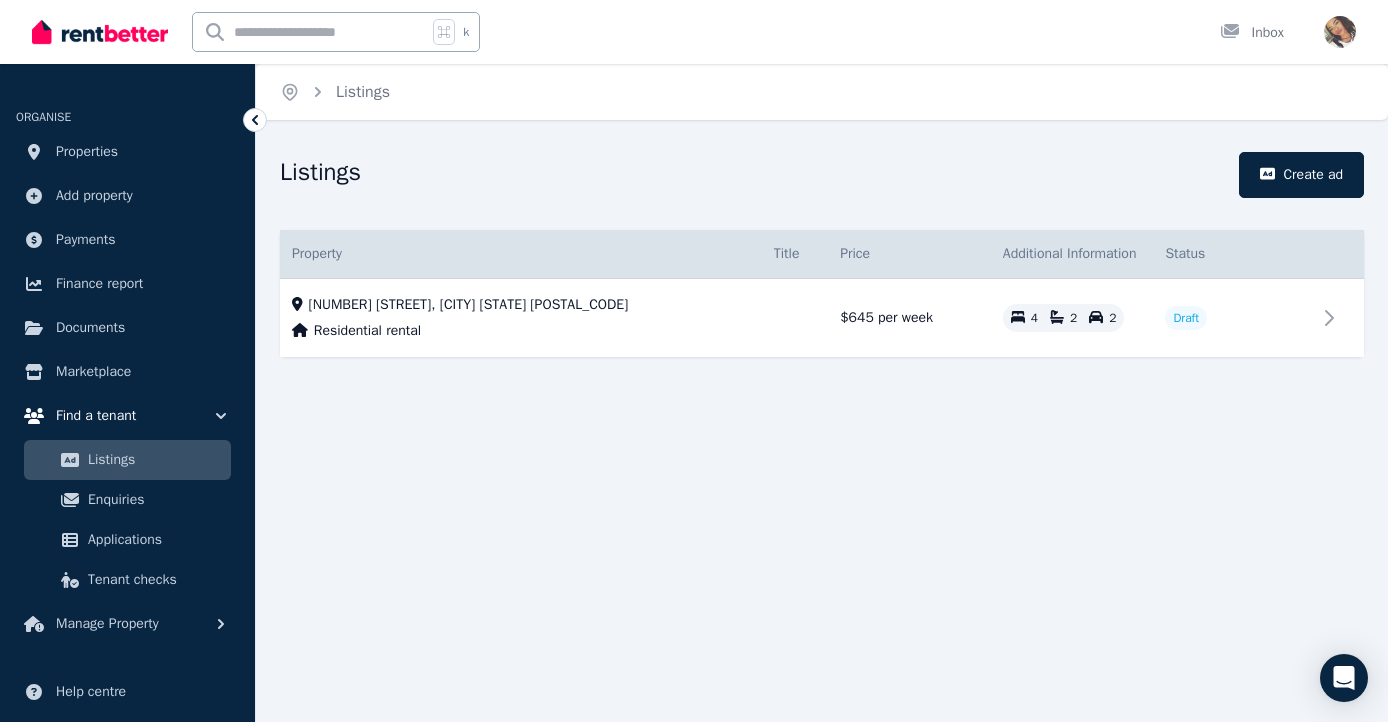 scroll, scrollTop: 3, scrollLeft: 0, axis: vertical 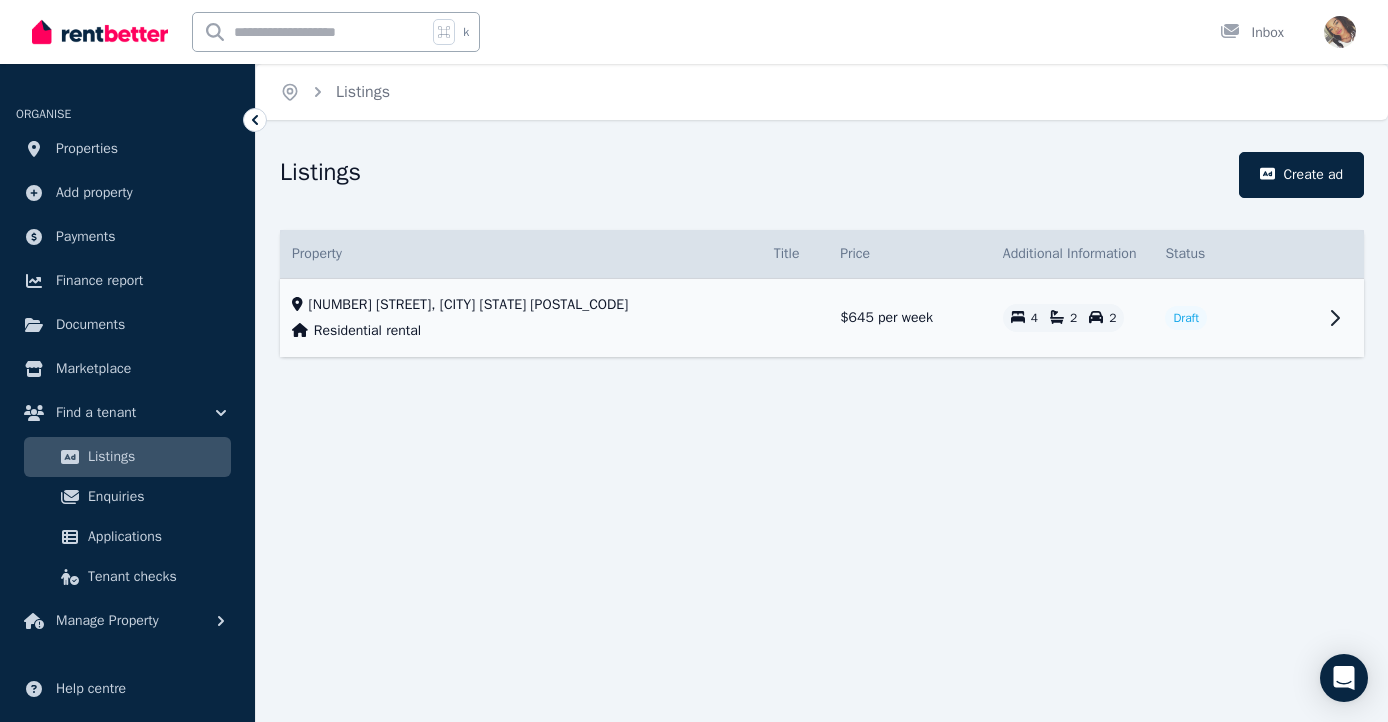 click on "[NUMBER] [STREET], [CITY] [STATE] [POSTAL_CODE]" at bounding box center (469, 305) 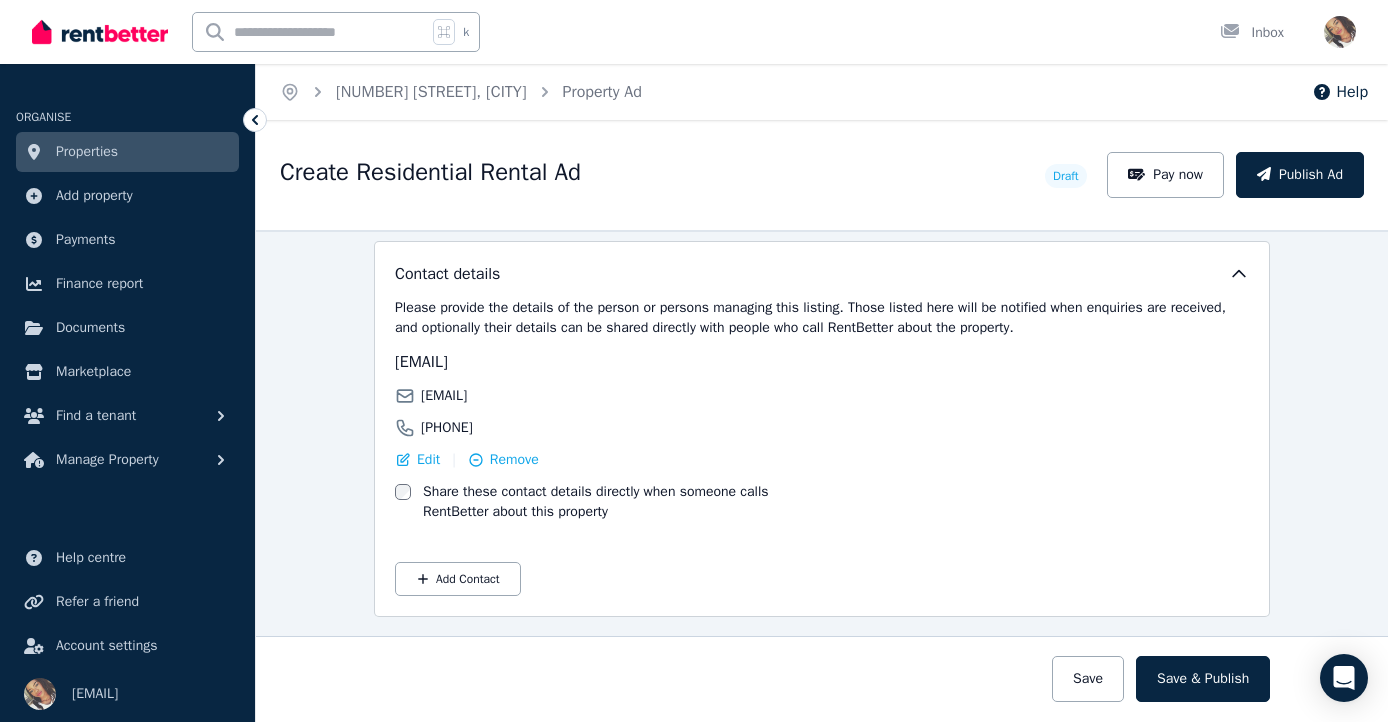 scroll, scrollTop: 3008, scrollLeft: 0, axis: vertical 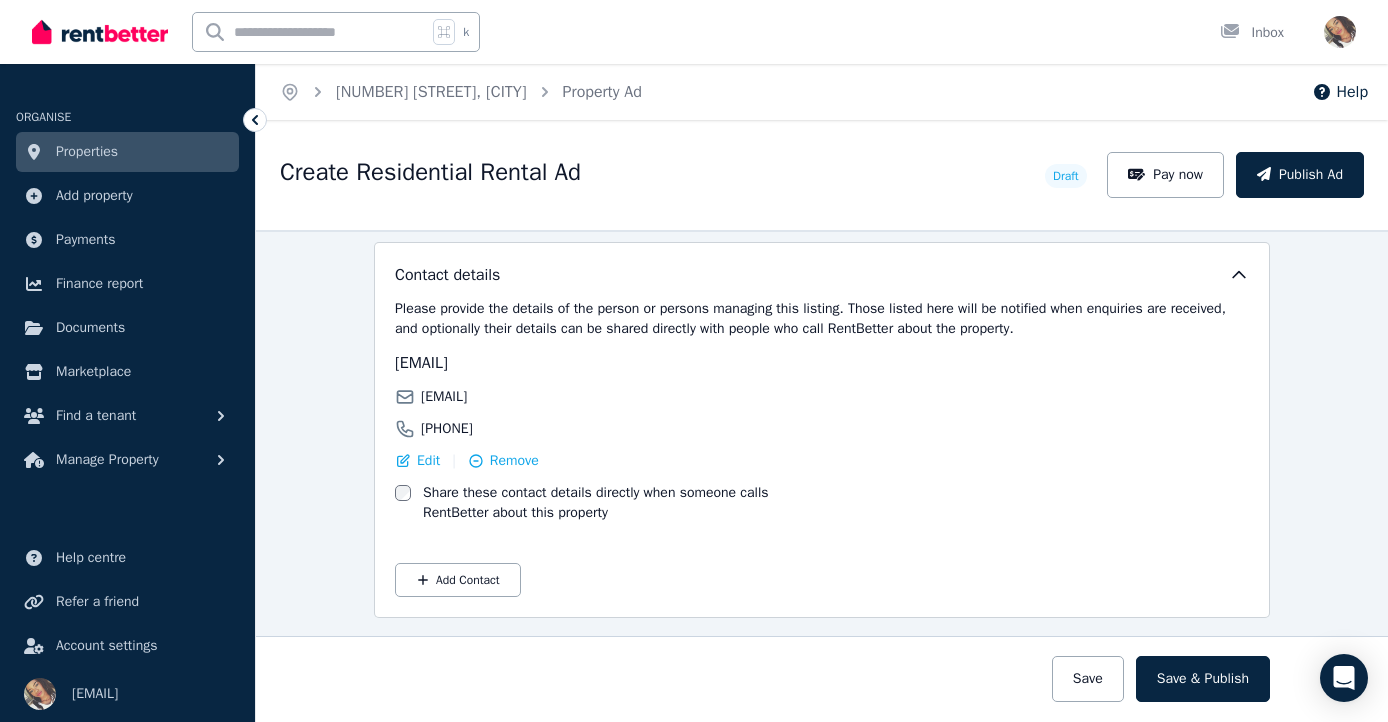 click at bounding box center [1340, 32] 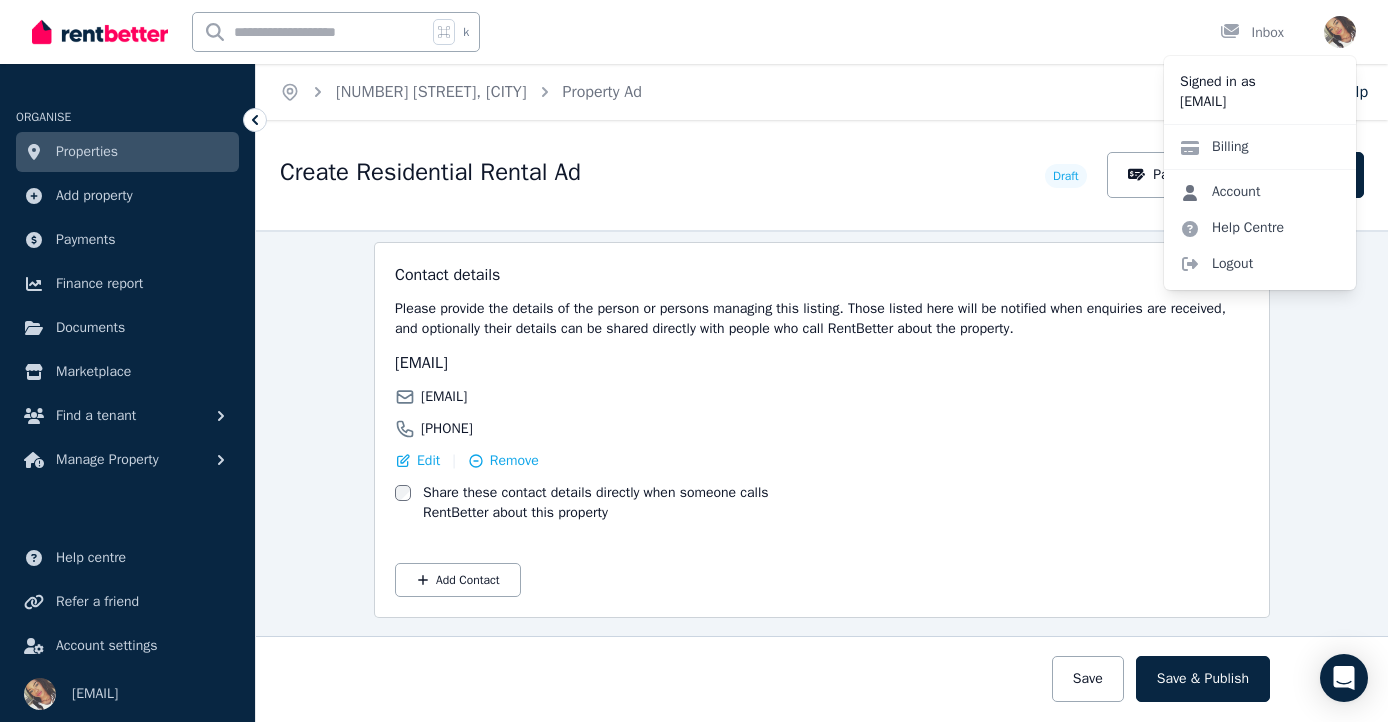 click on "Account" at bounding box center (1220, 192) 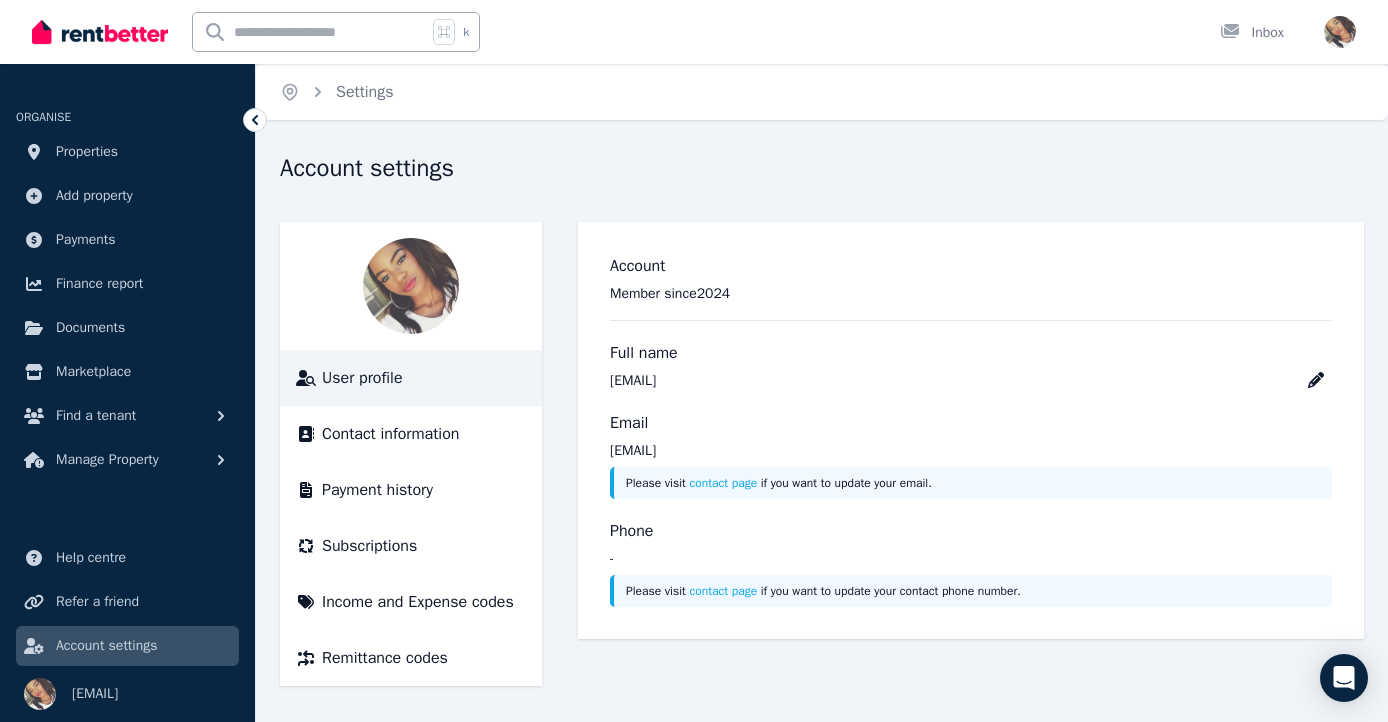 scroll, scrollTop: 0, scrollLeft: 0, axis: both 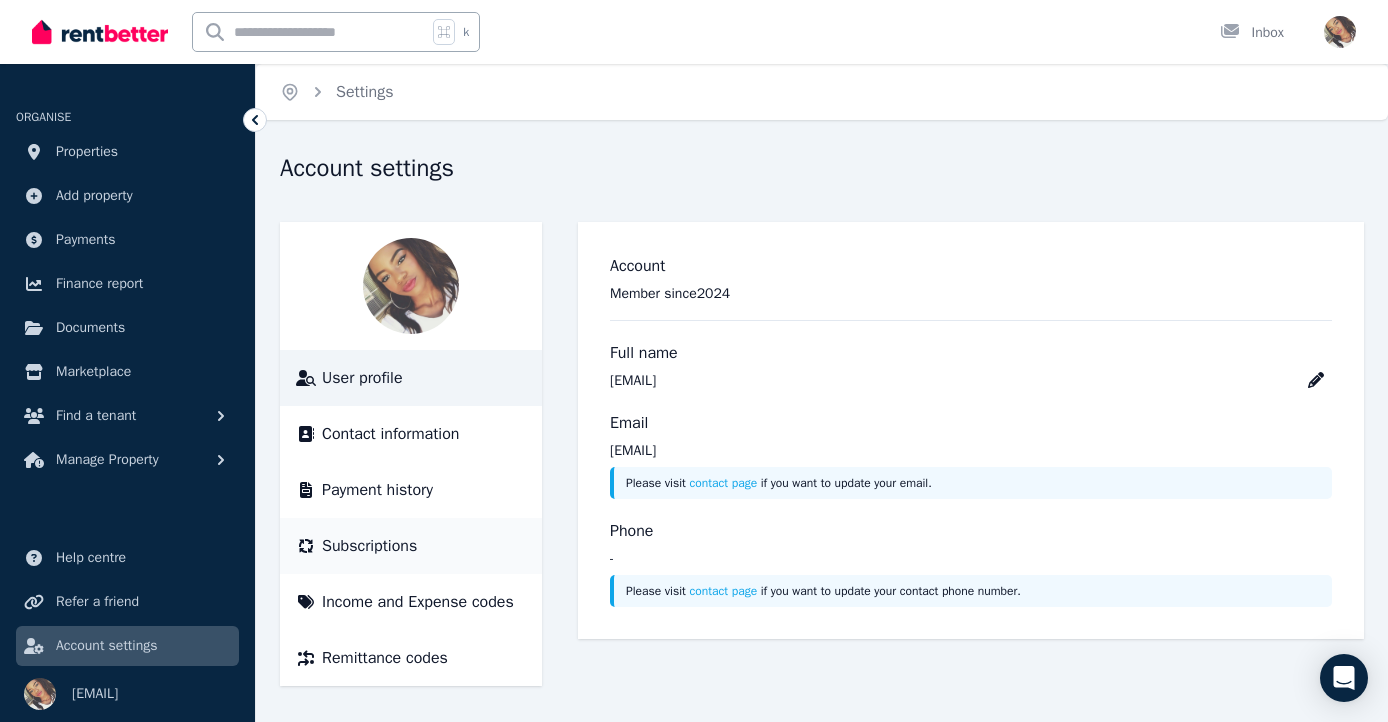 click on "Subscriptions" at bounding box center [369, 546] 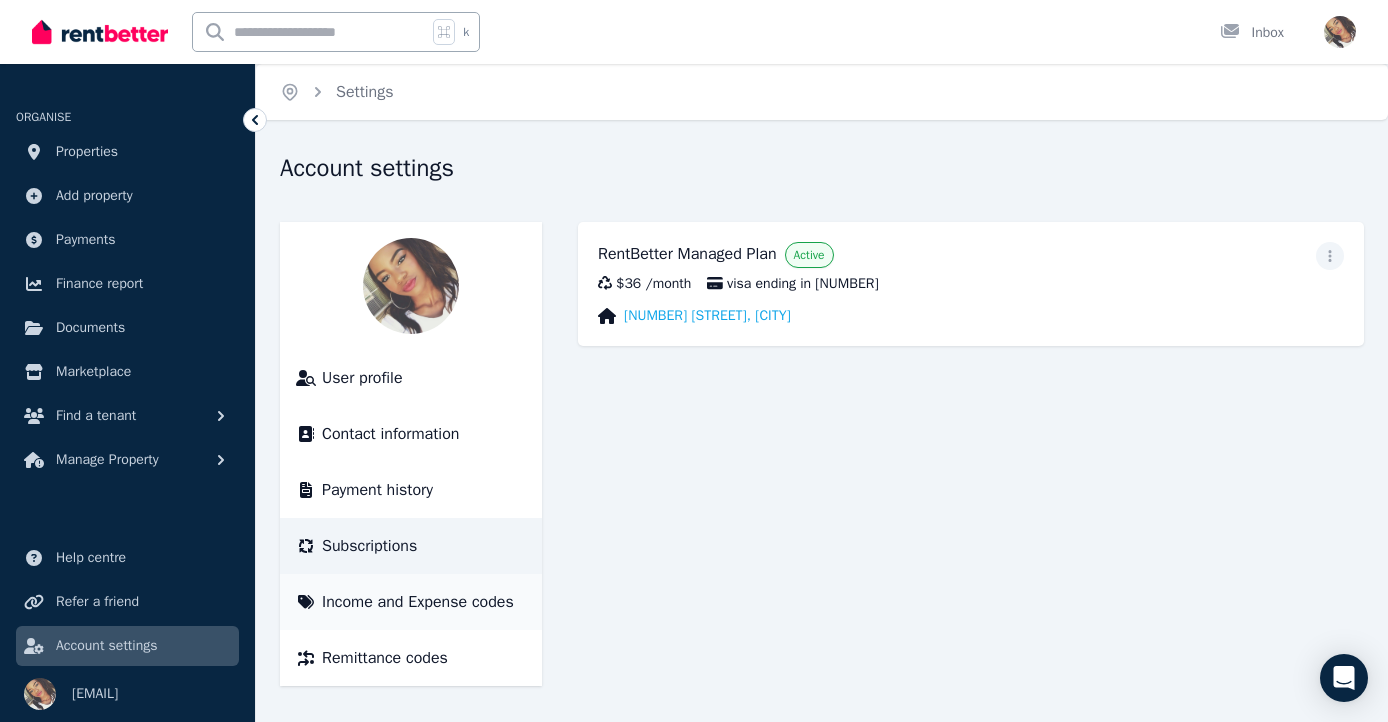 click on "Income and Expense codes" at bounding box center [418, 602] 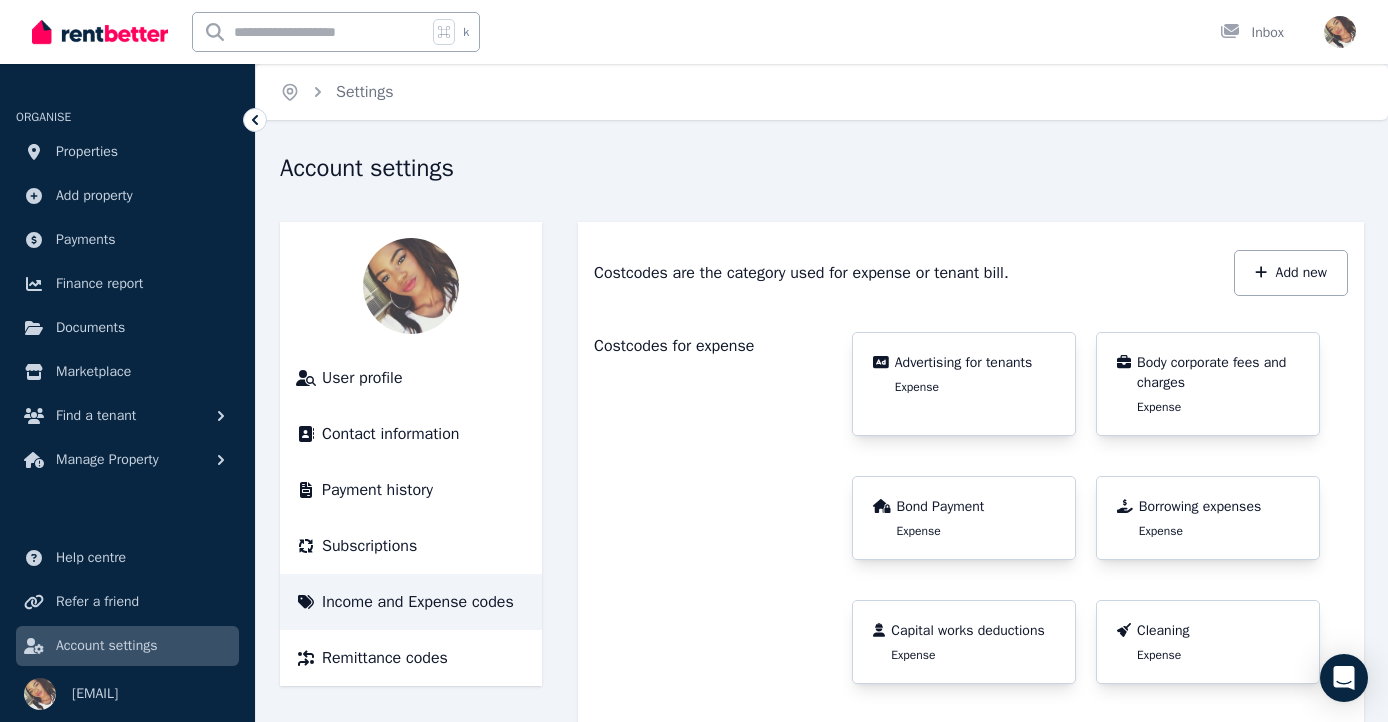 click on "Advertising for tenants Expense" at bounding box center [964, 374] 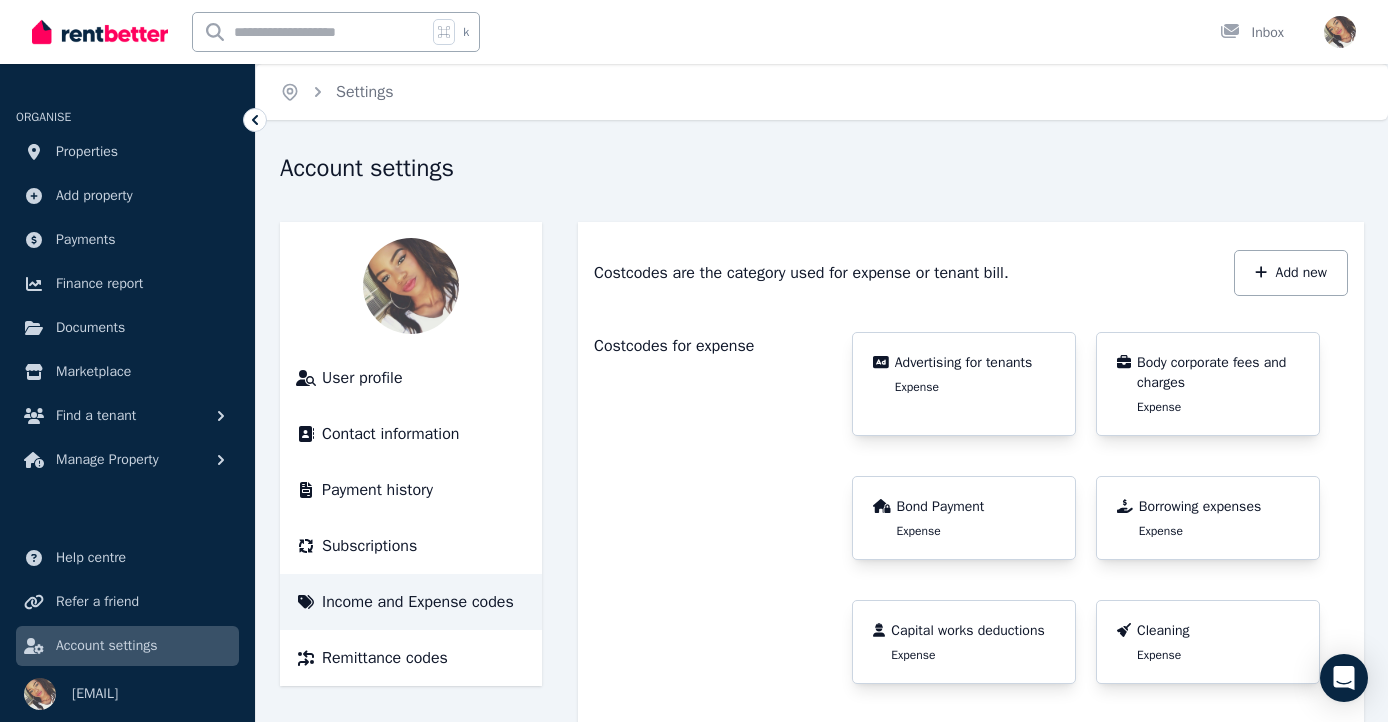 scroll, scrollTop: 0, scrollLeft: 0, axis: both 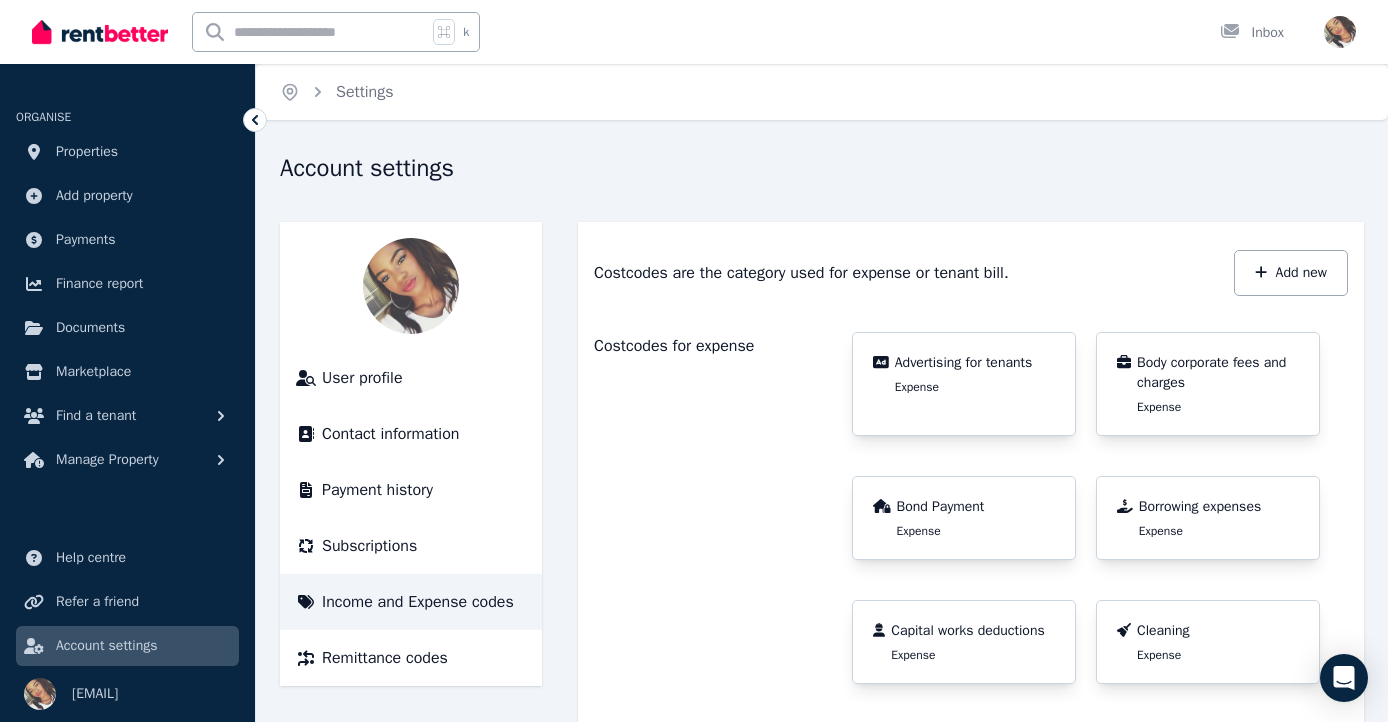 click at bounding box center [411, 286] 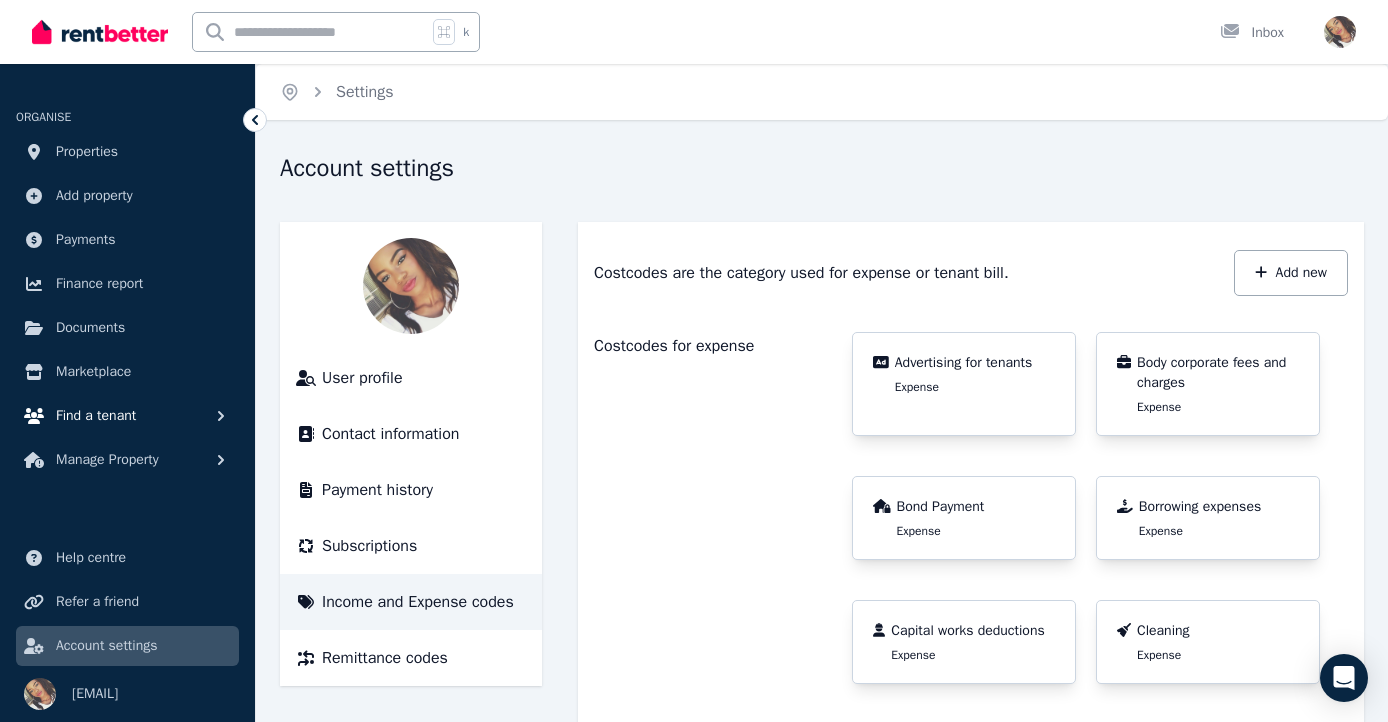 scroll, scrollTop: 0, scrollLeft: 0, axis: both 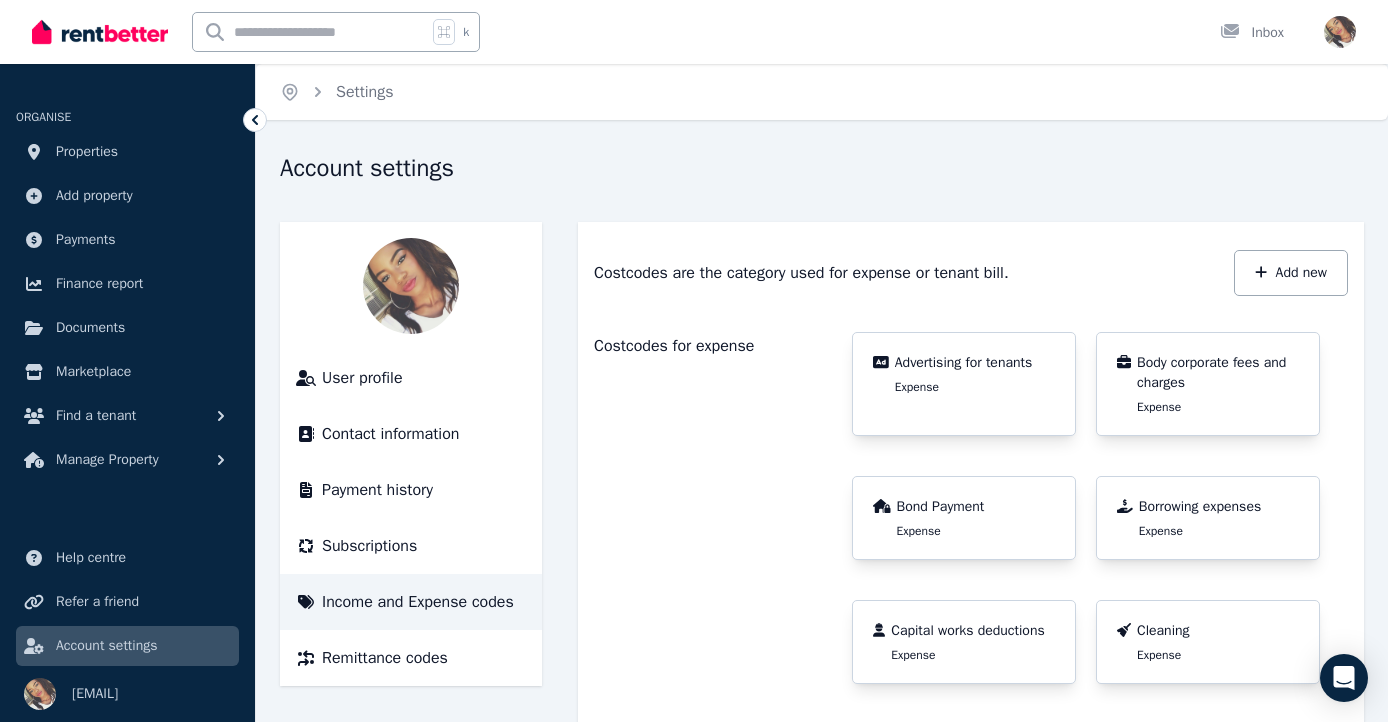click at bounding box center [411, 286] 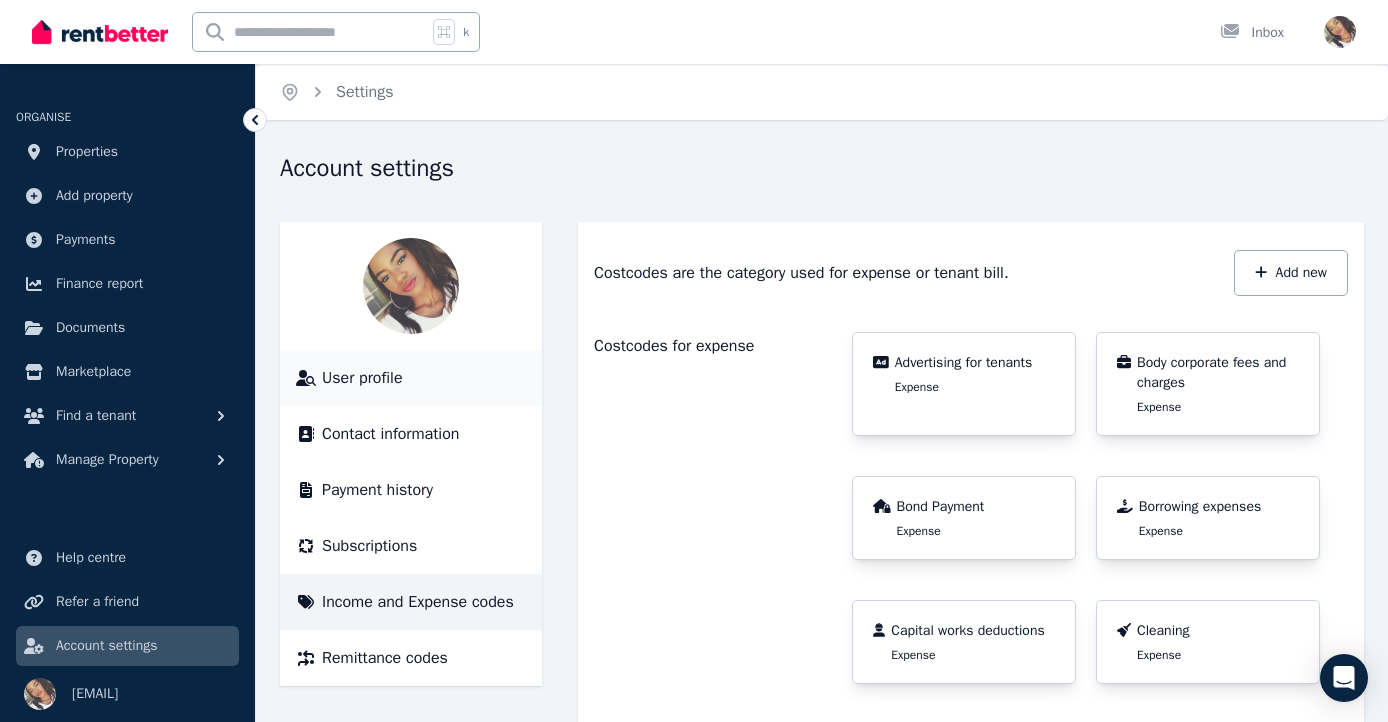 click on "User profile" at bounding box center (362, 378) 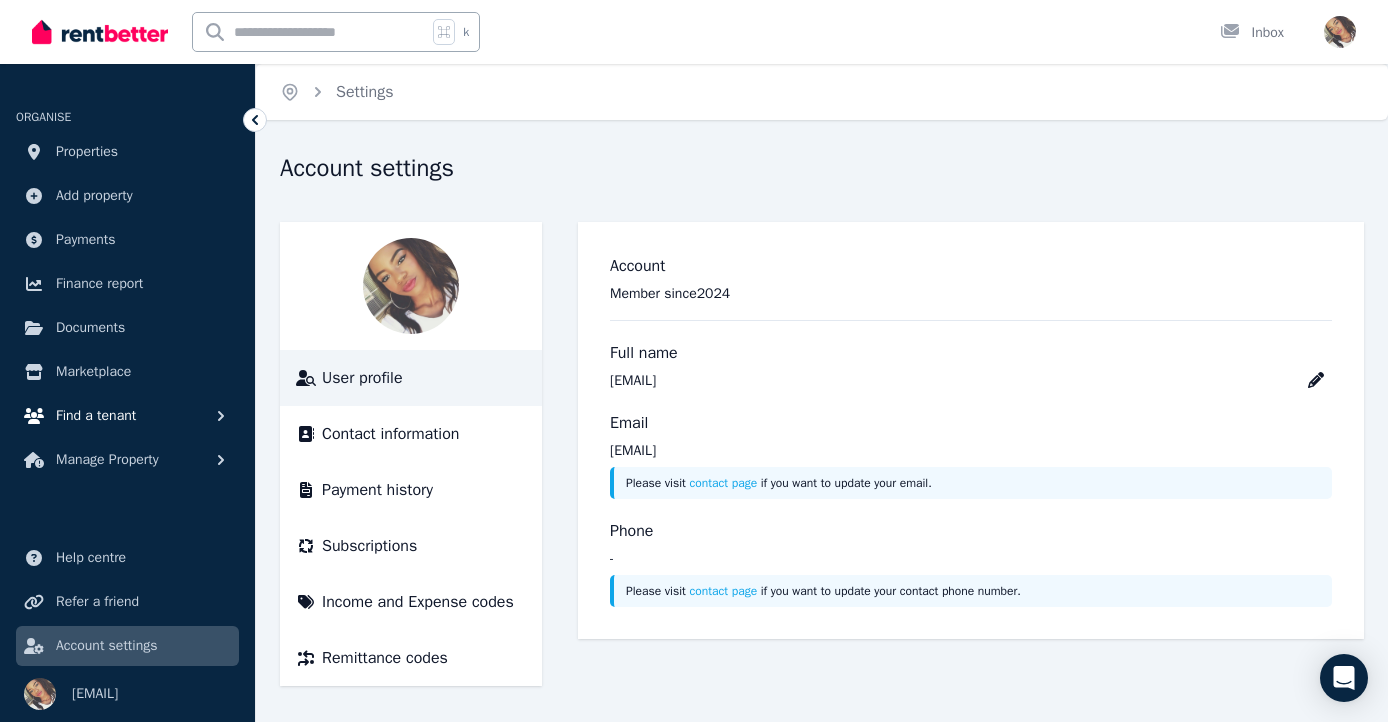 scroll, scrollTop: 0, scrollLeft: 0, axis: both 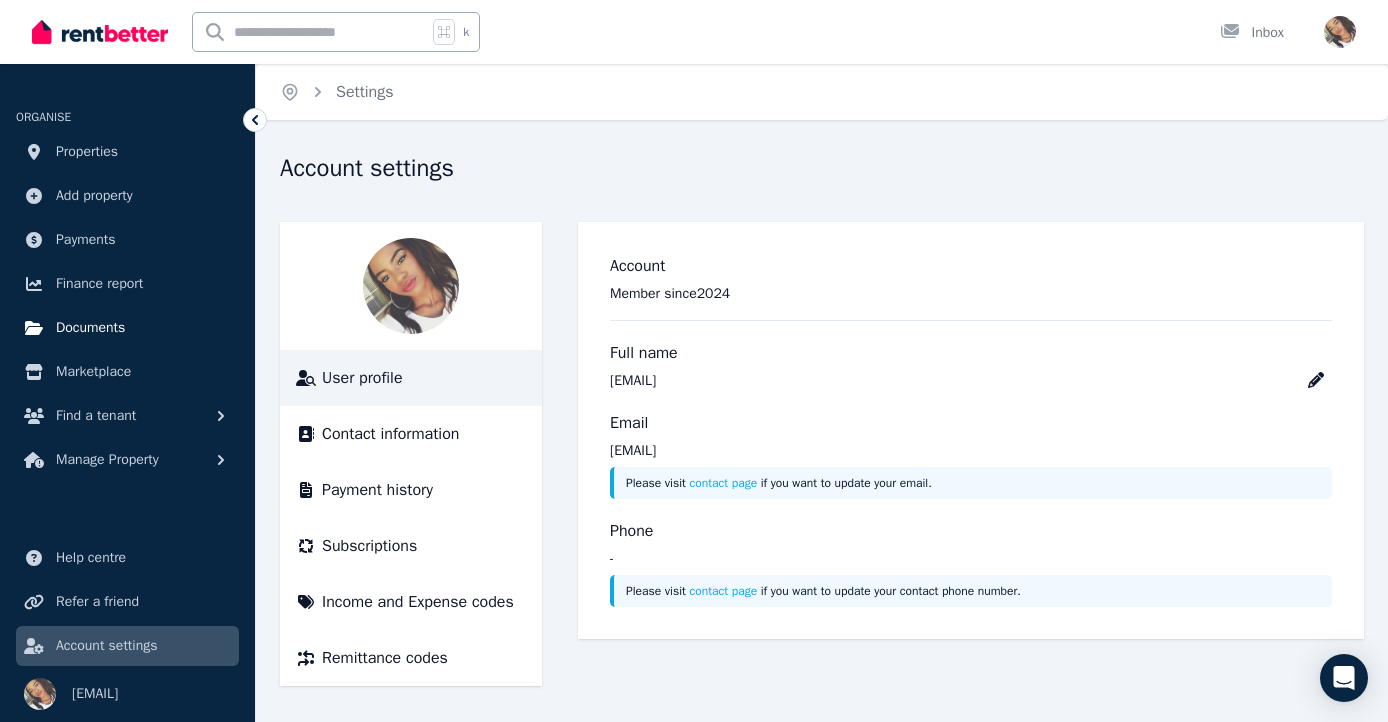 click on "Documents" at bounding box center (90, 328) 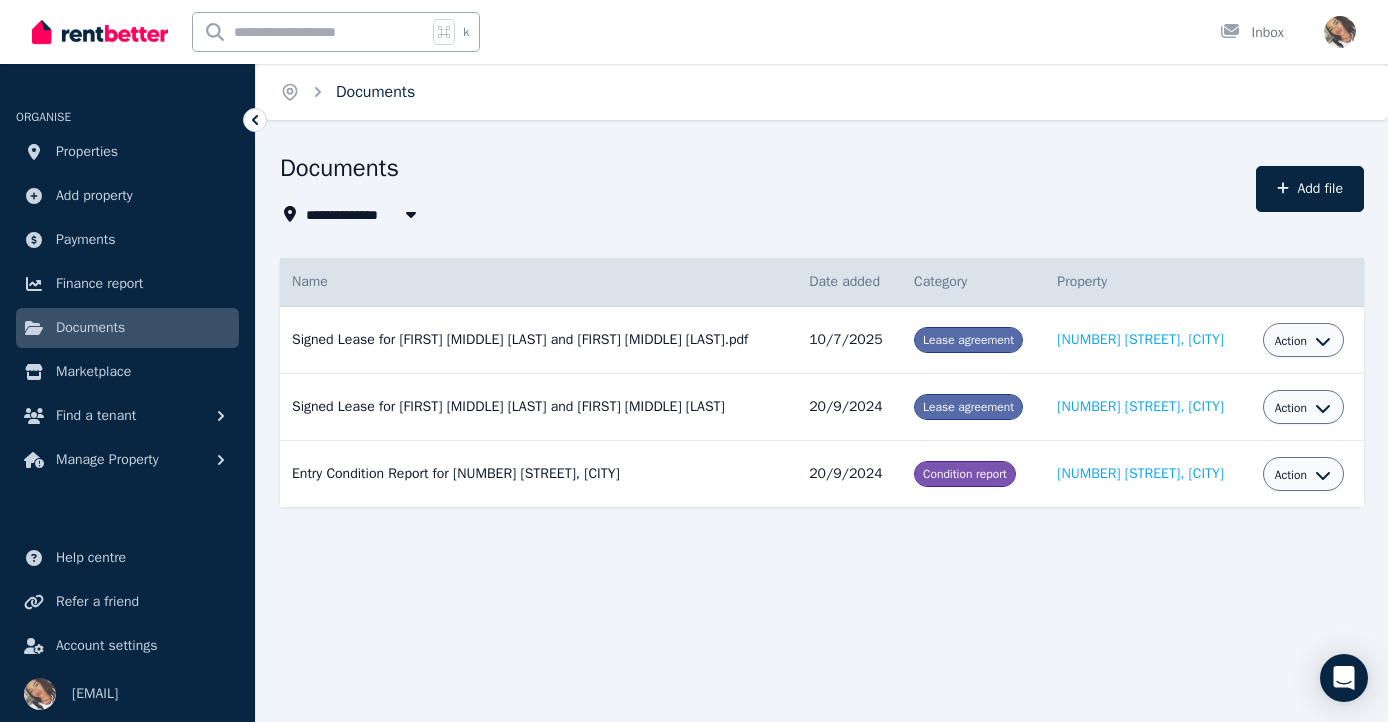 click on "Documents" at bounding box center (375, 92) 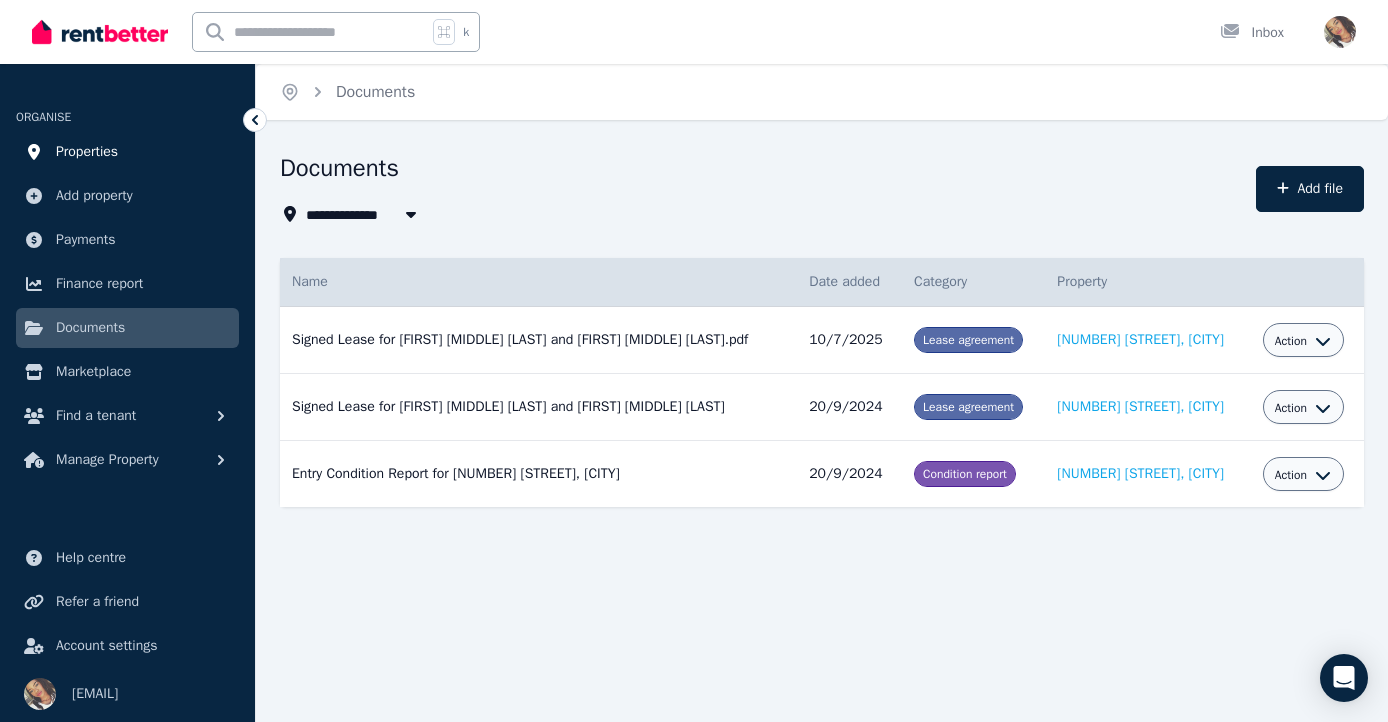 click on "Properties" at bounding box center (87, 152) 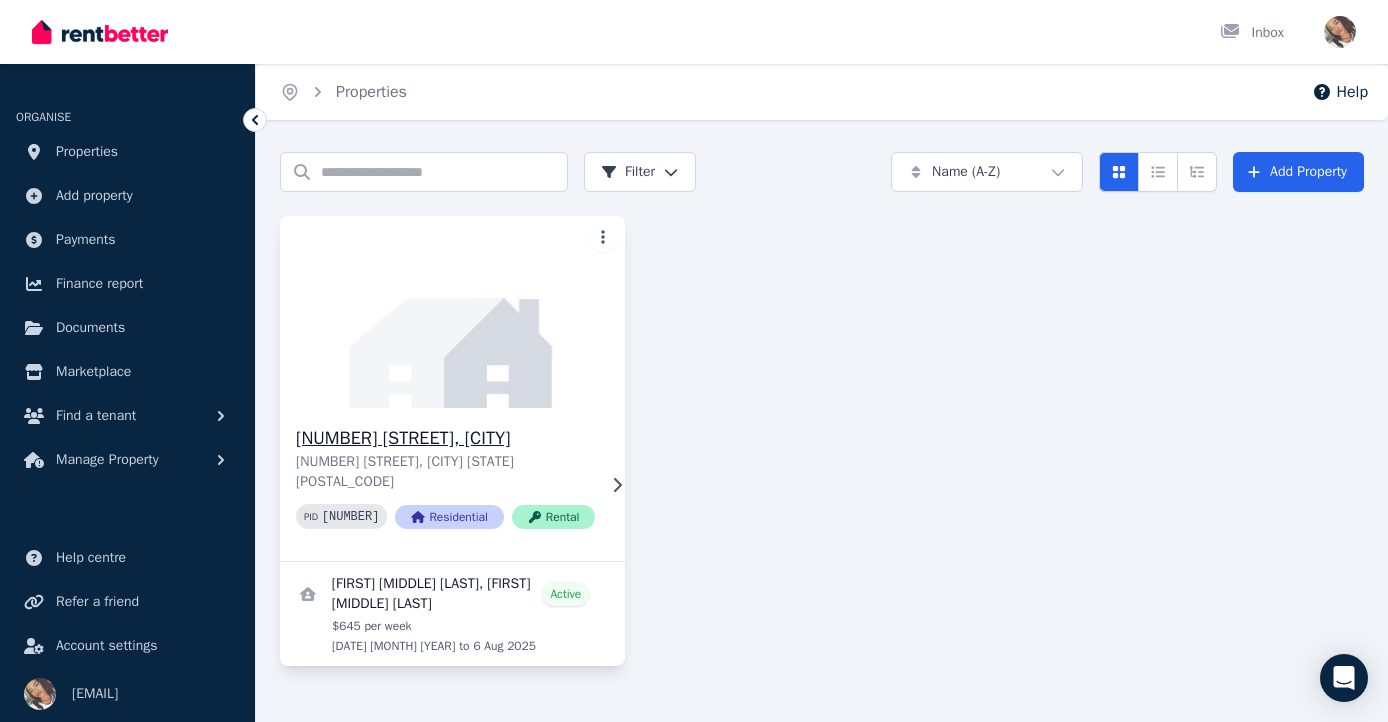 click at bounding box center (452, 312) 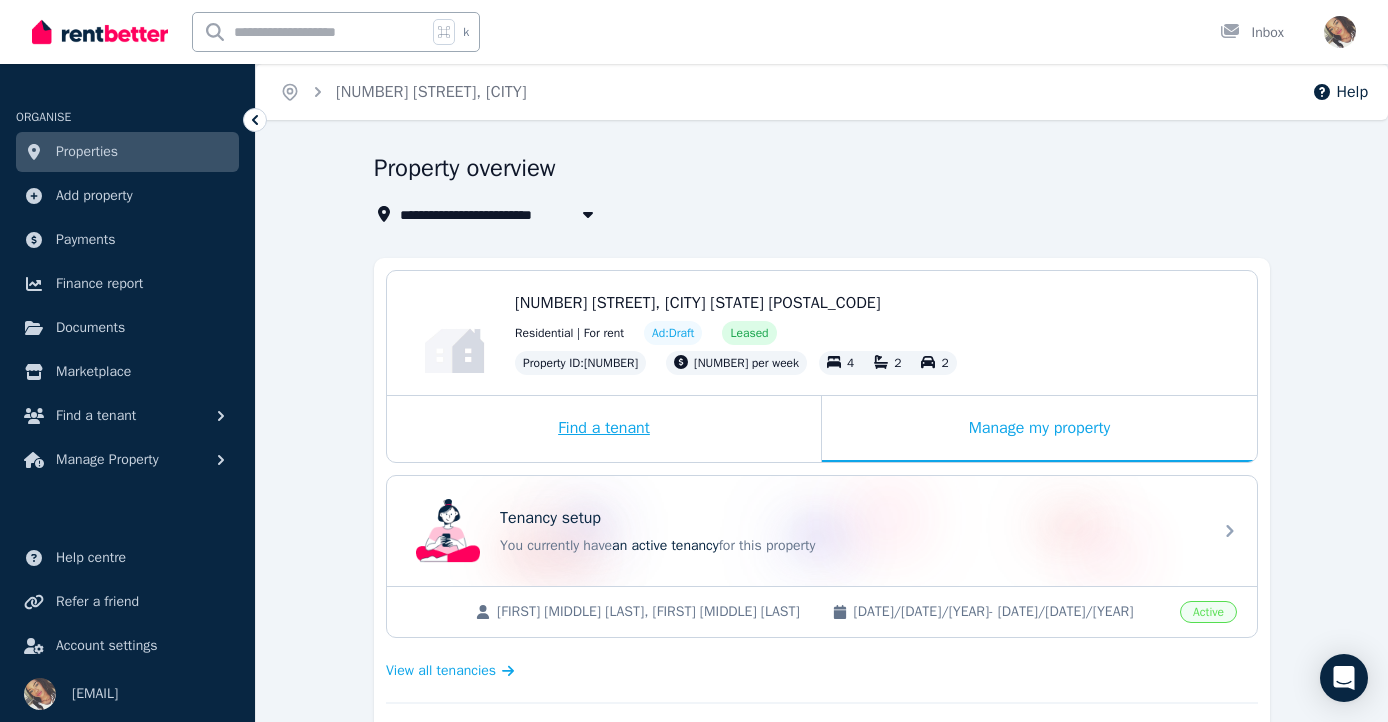 scroll, scrollTop: 3, scrollLeft: 0, axis: vertical 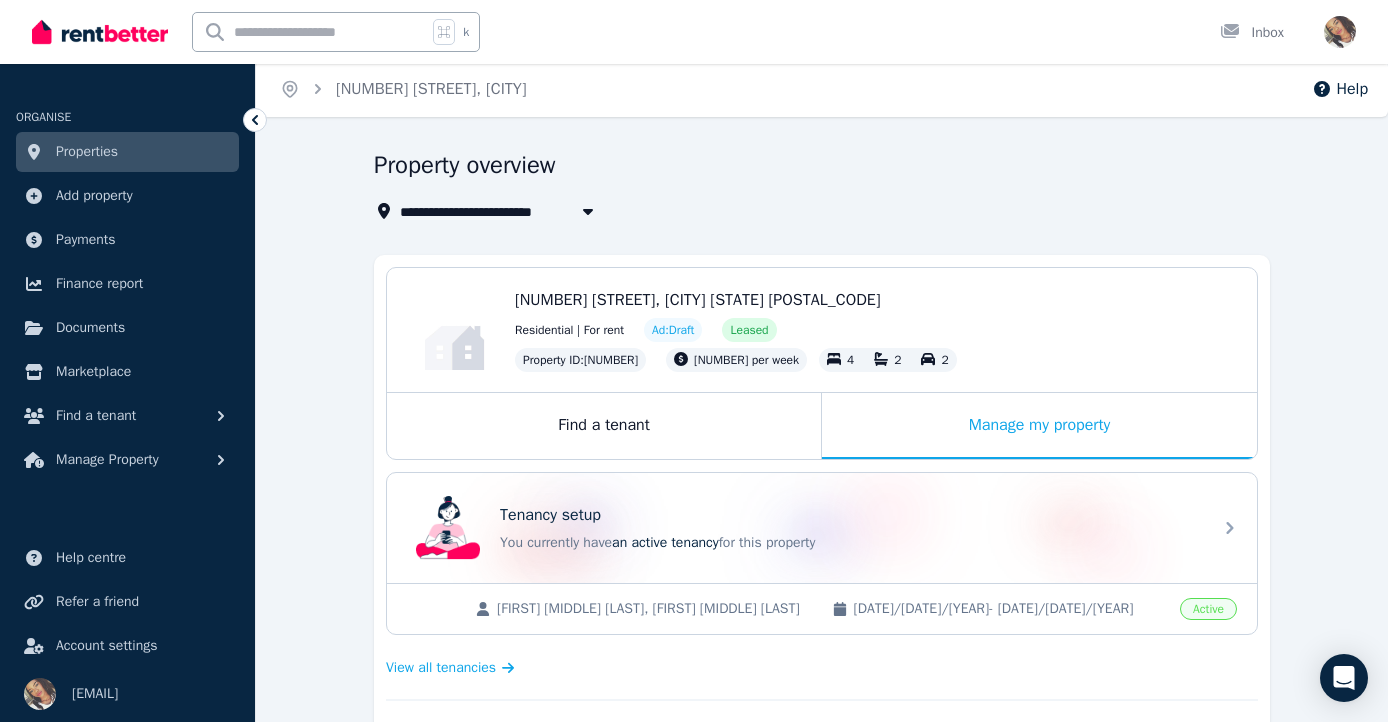 click at bounding box center (1340, 32) 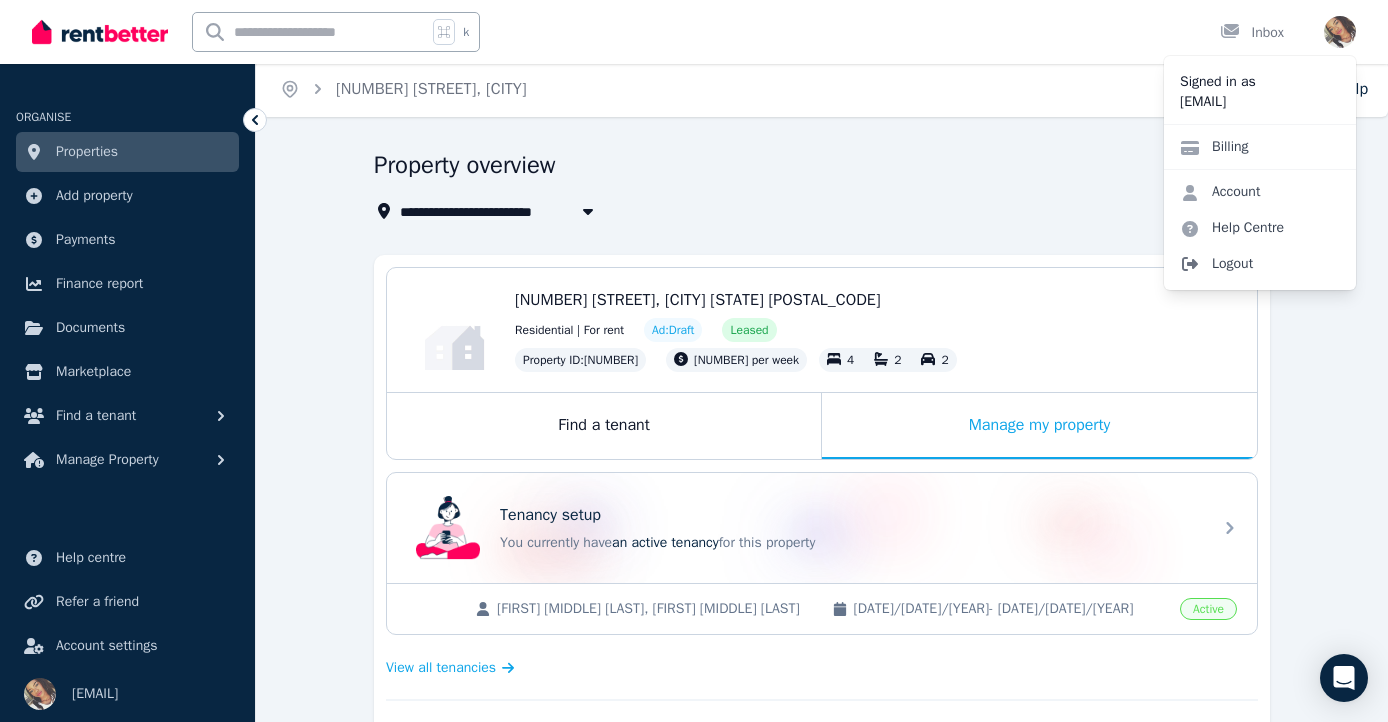 click on "Logout" at bounding box center (1260, 264) 